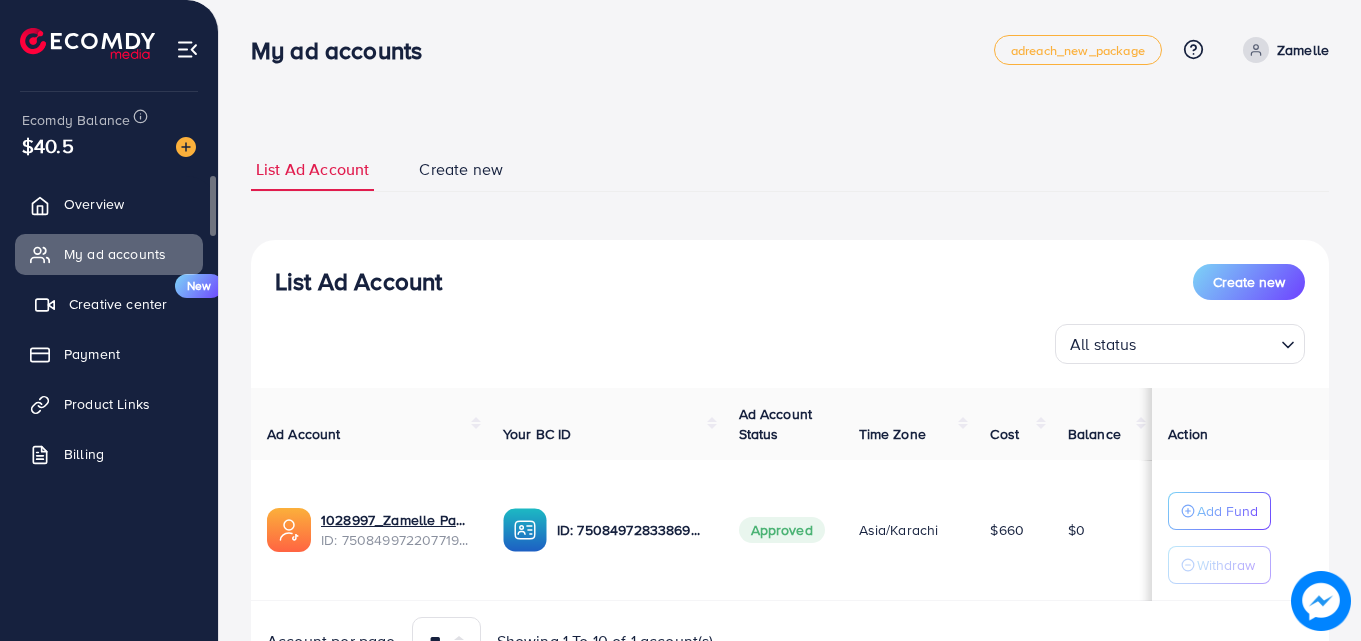 scroll, scrollTop: 0, scrollLeft: 0, axis: both 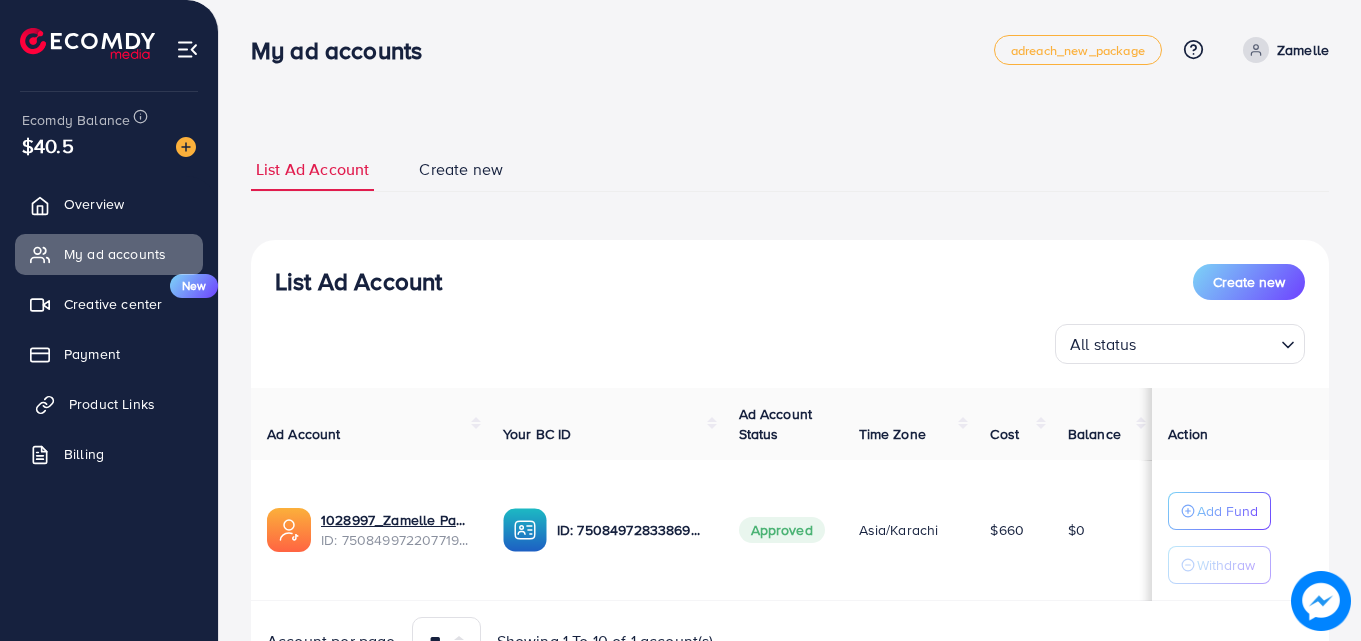 click on "Product Links" at bounding box center [112, 404] 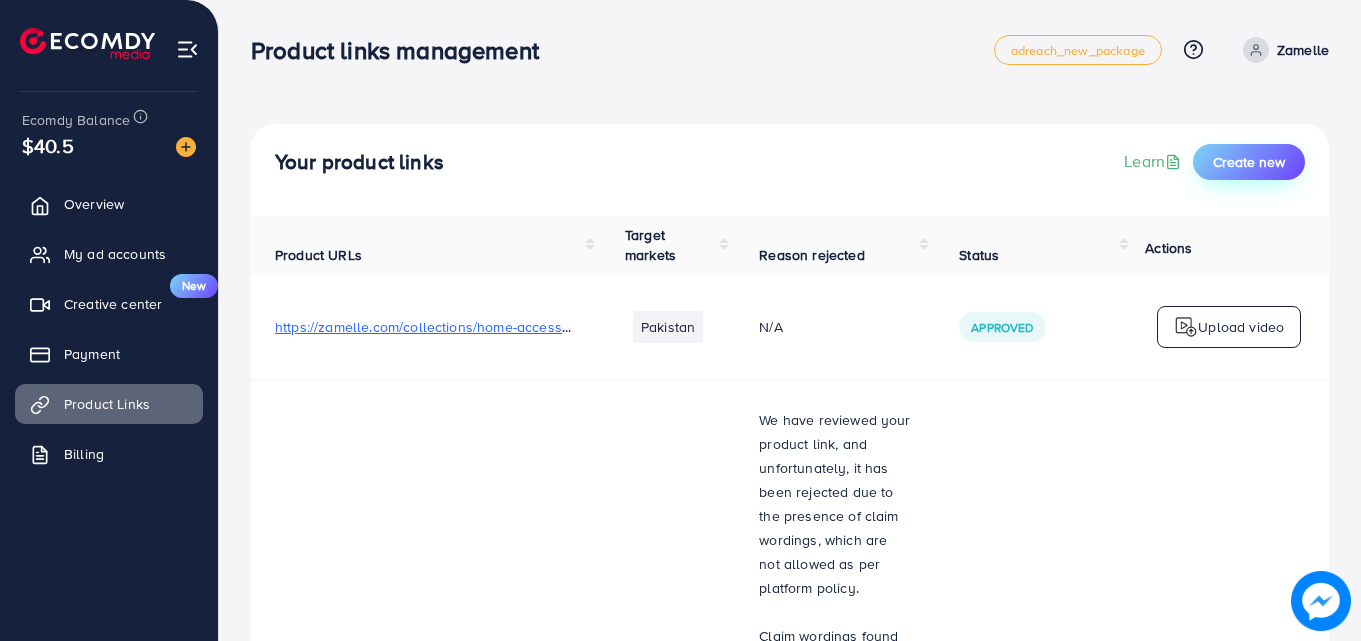click on "Create new" at bounding box center (1249, 162) 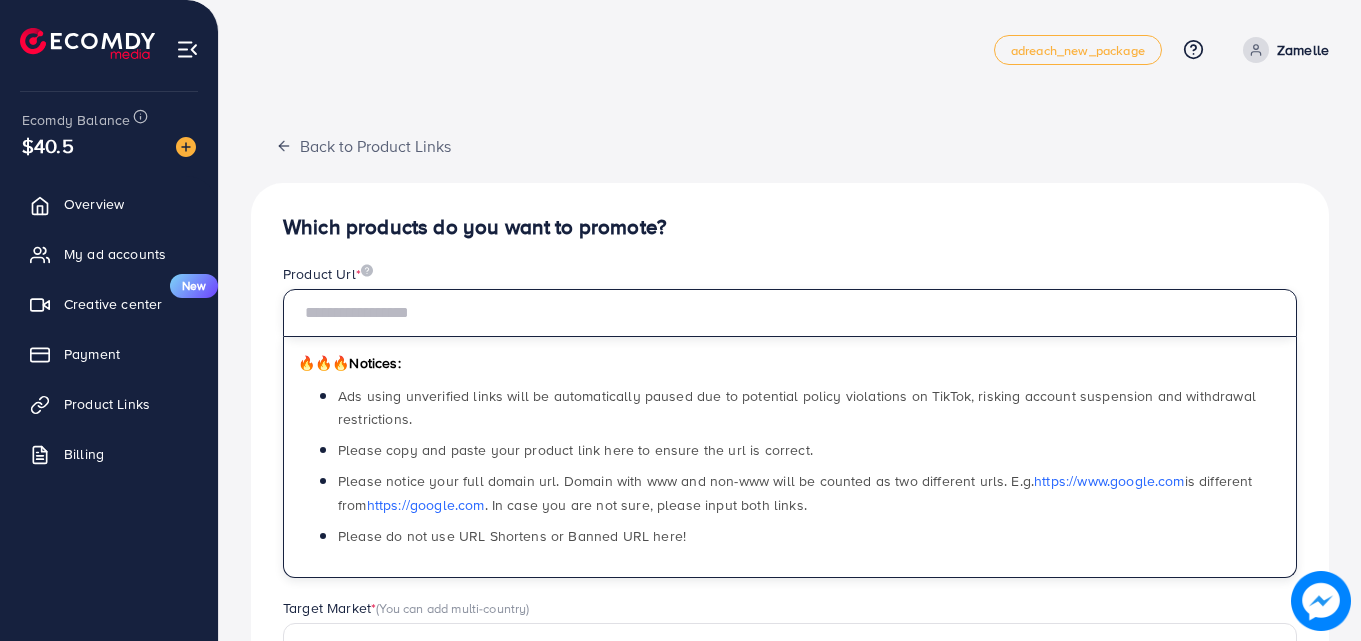 click at bounding box center (790, 313) 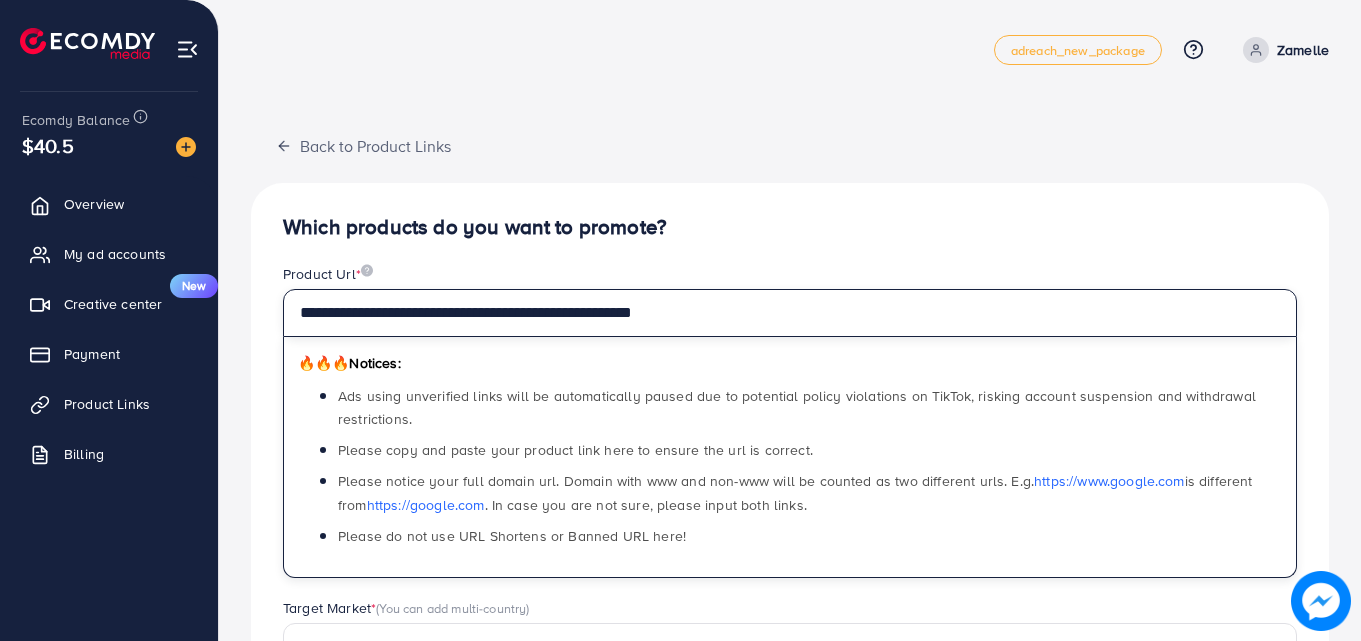 type on "**********" 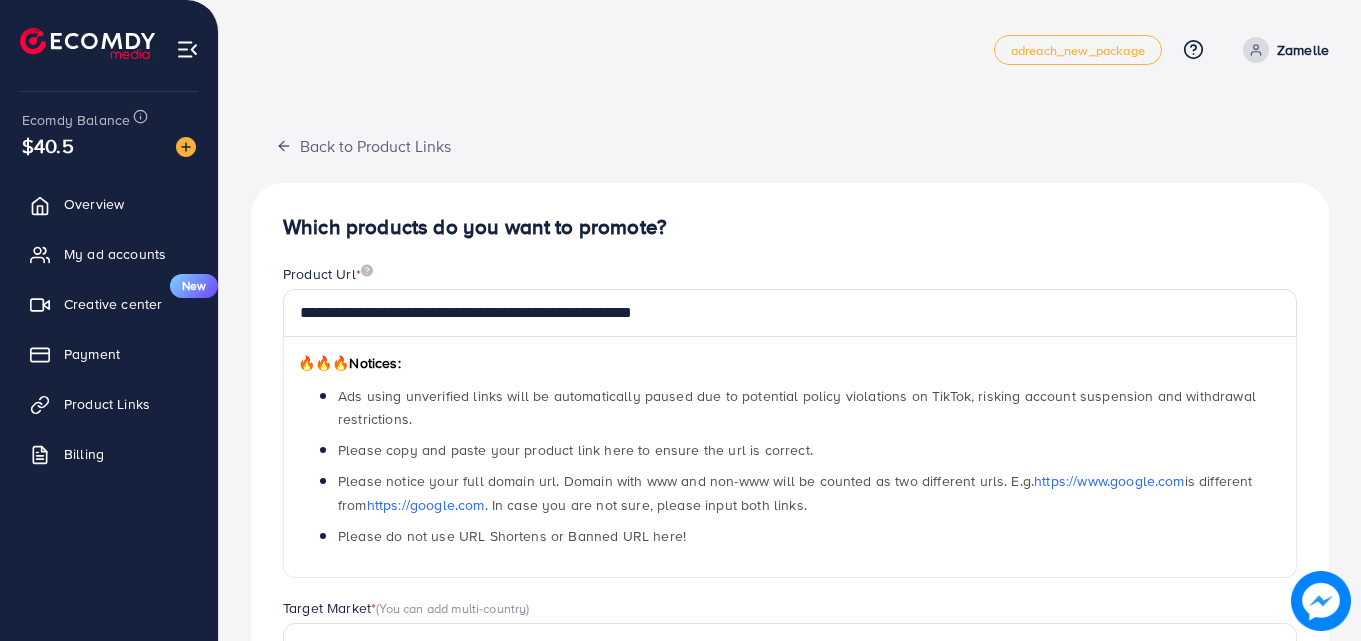 click on "**********" at bounding box center (790, 638) 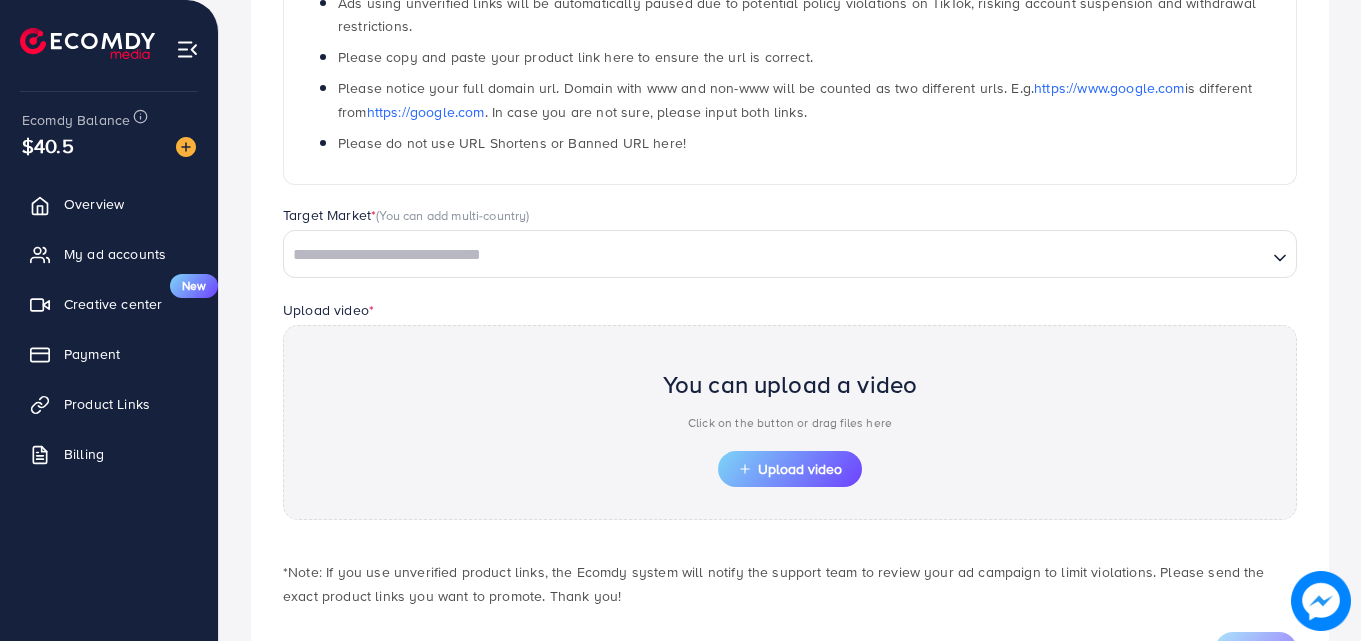 scroll, scrollTop: 400, scrollLeft: 0, axis: vertical 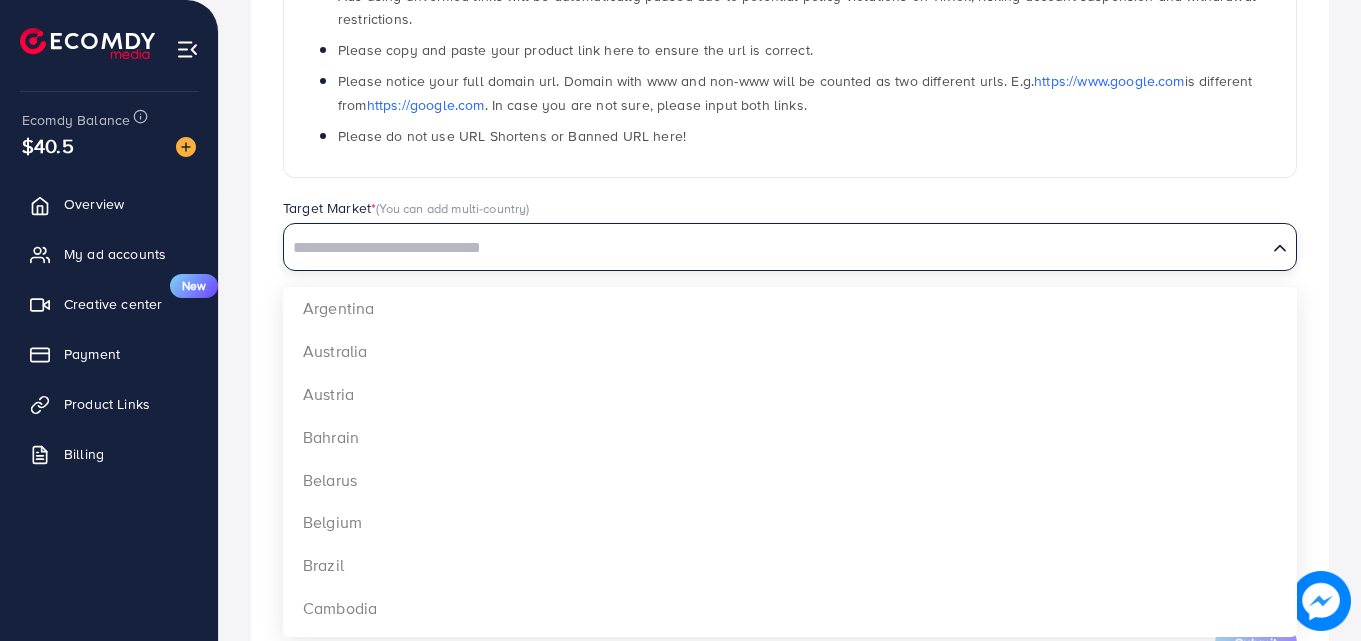 click at bounding box center (775, 248) 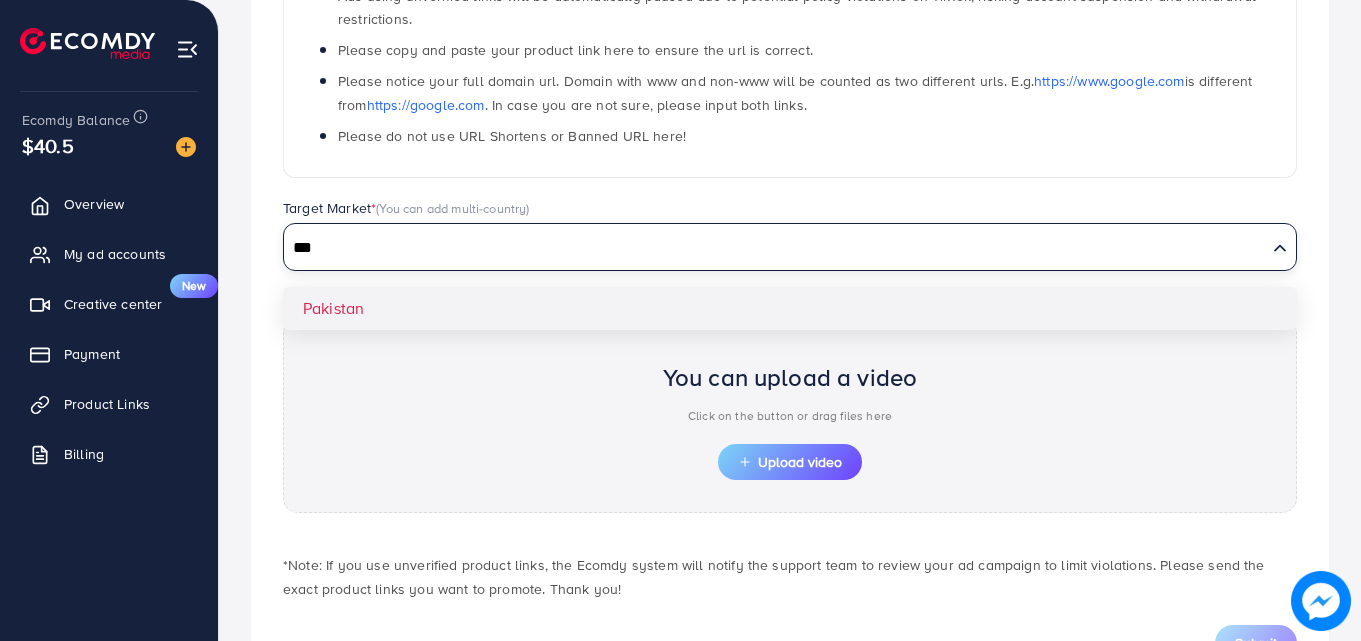 type on "***" 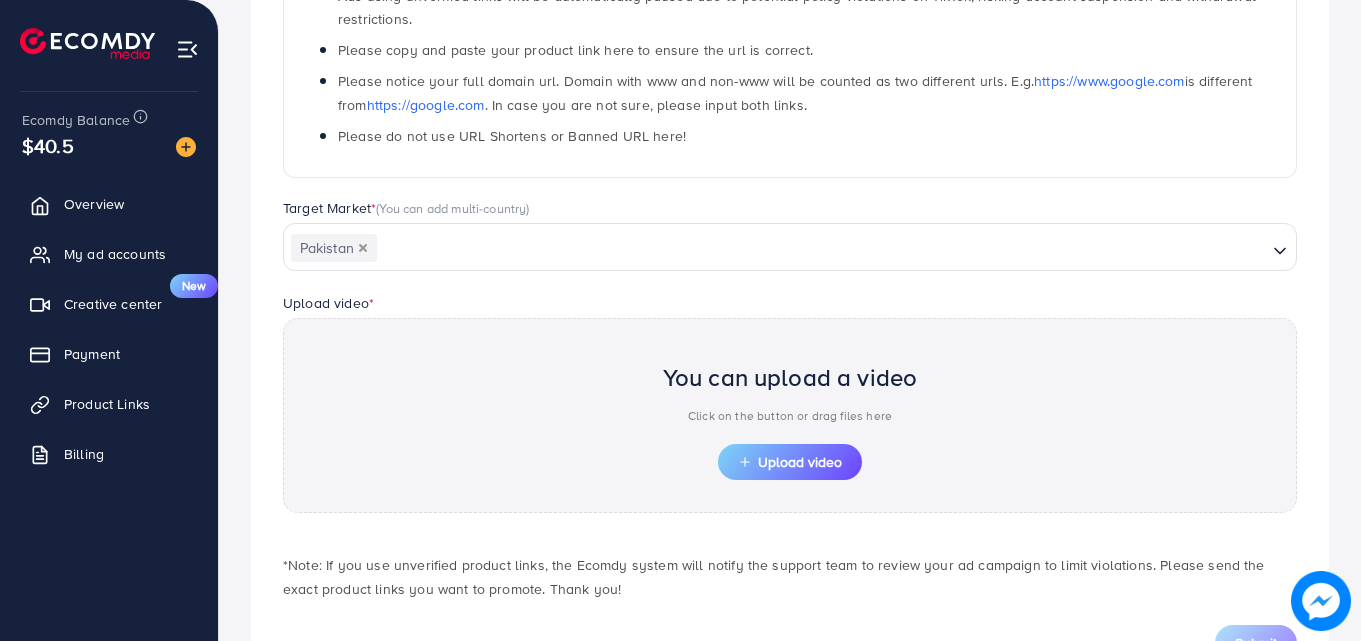 click on "**********" at bounding box center [790, 238] 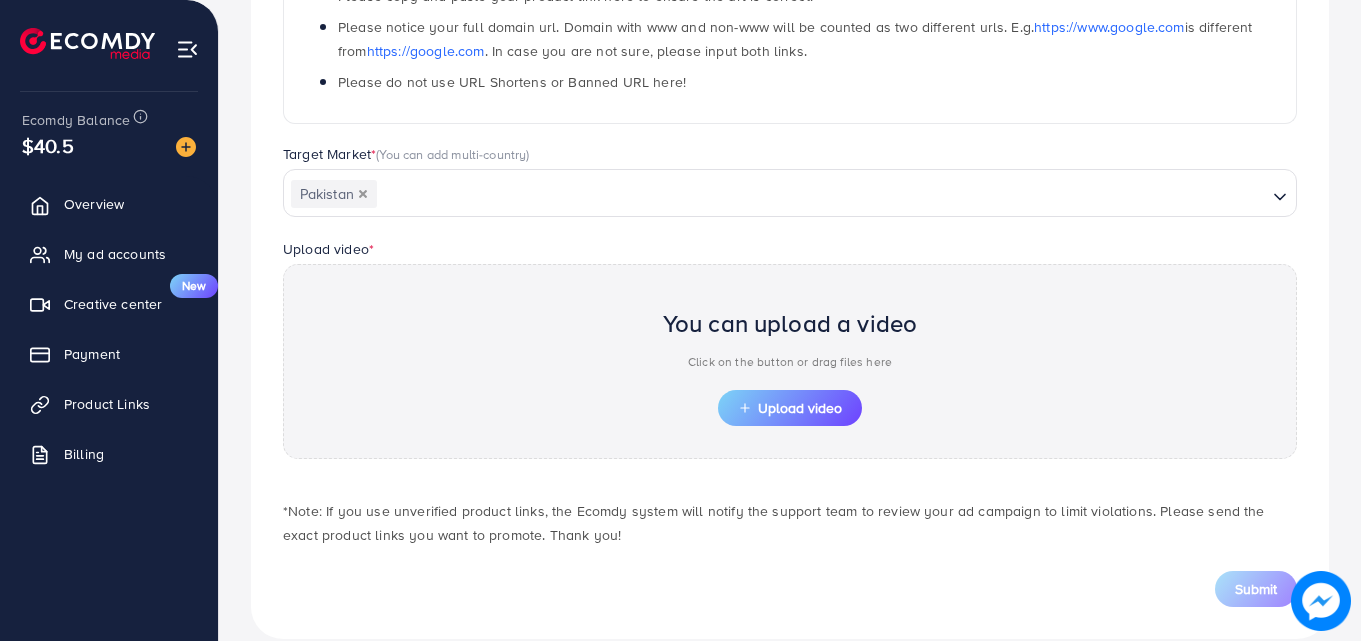 scroll, scrollTop: 484, scrollLeft: 0, axis: vertical 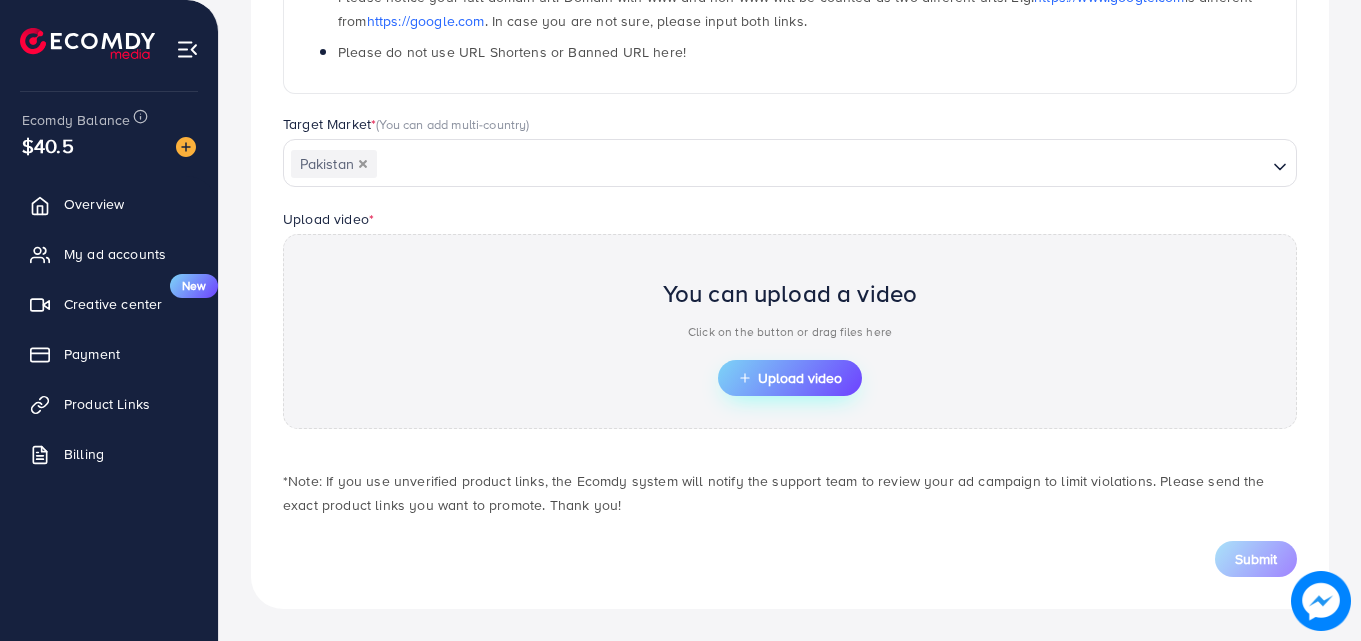 click on "Upload video" at bounding box center (790, 378) 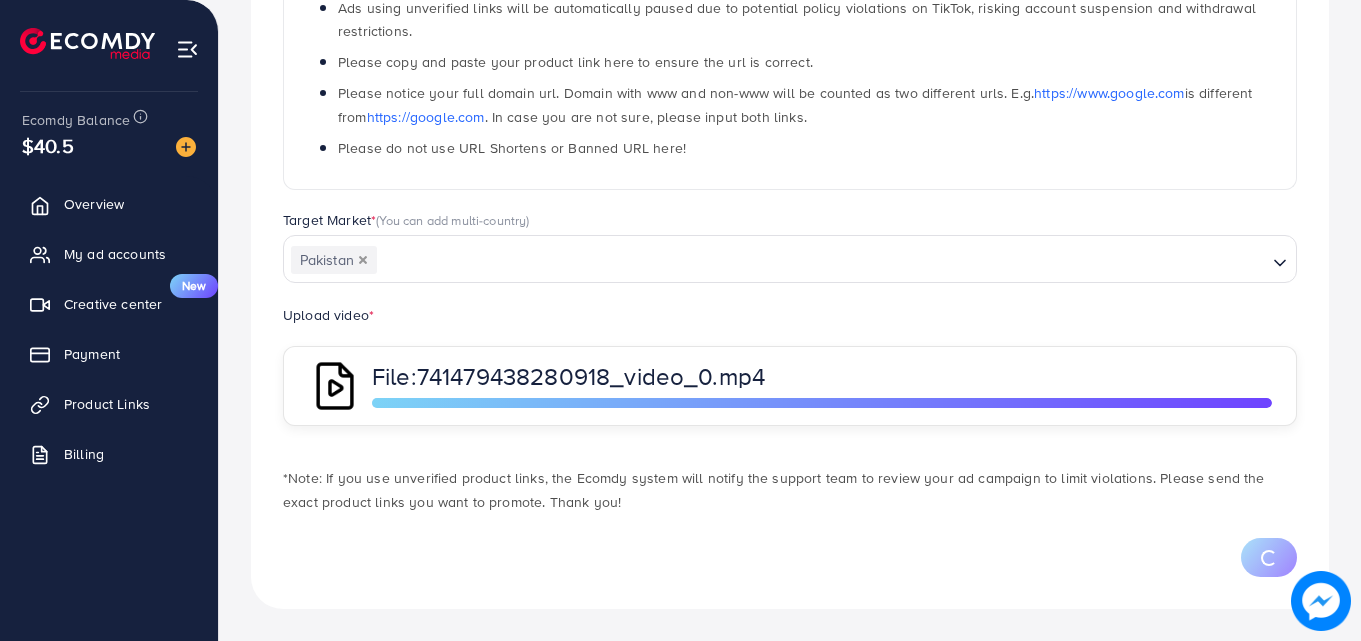 scroll, scrollTop: 484, scrollLeft: 0, axis: vertical 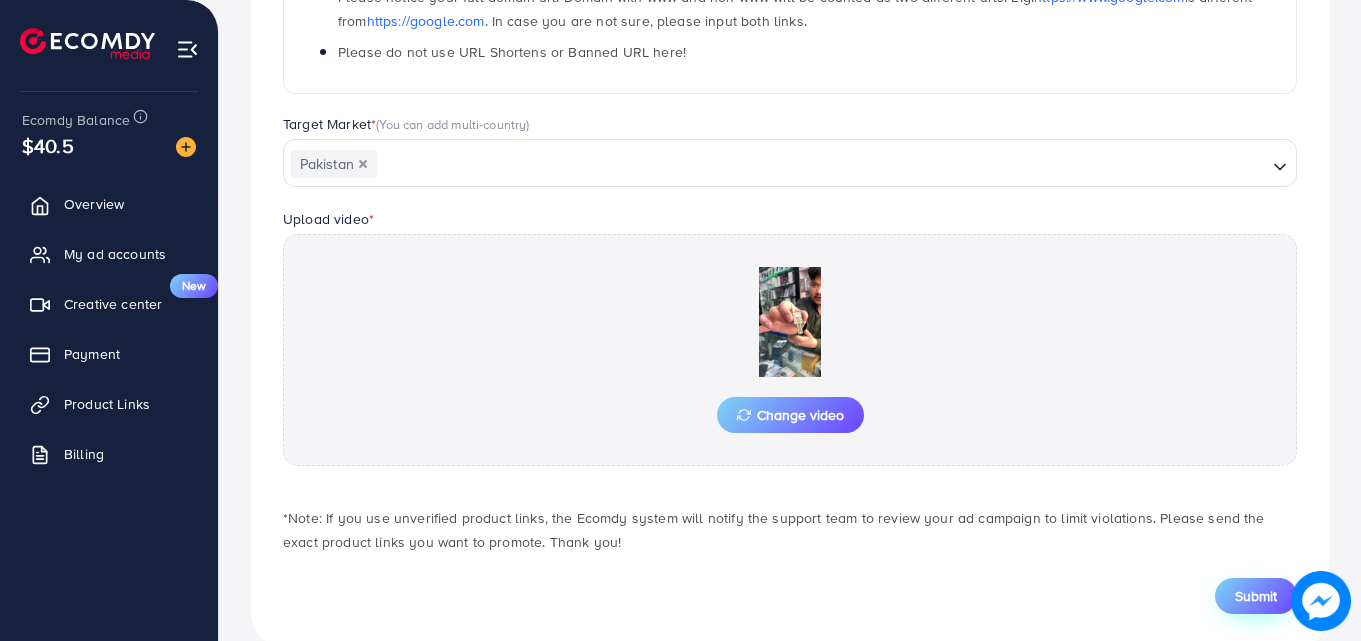 click on "Submit" at bounding box center [1256, 596] 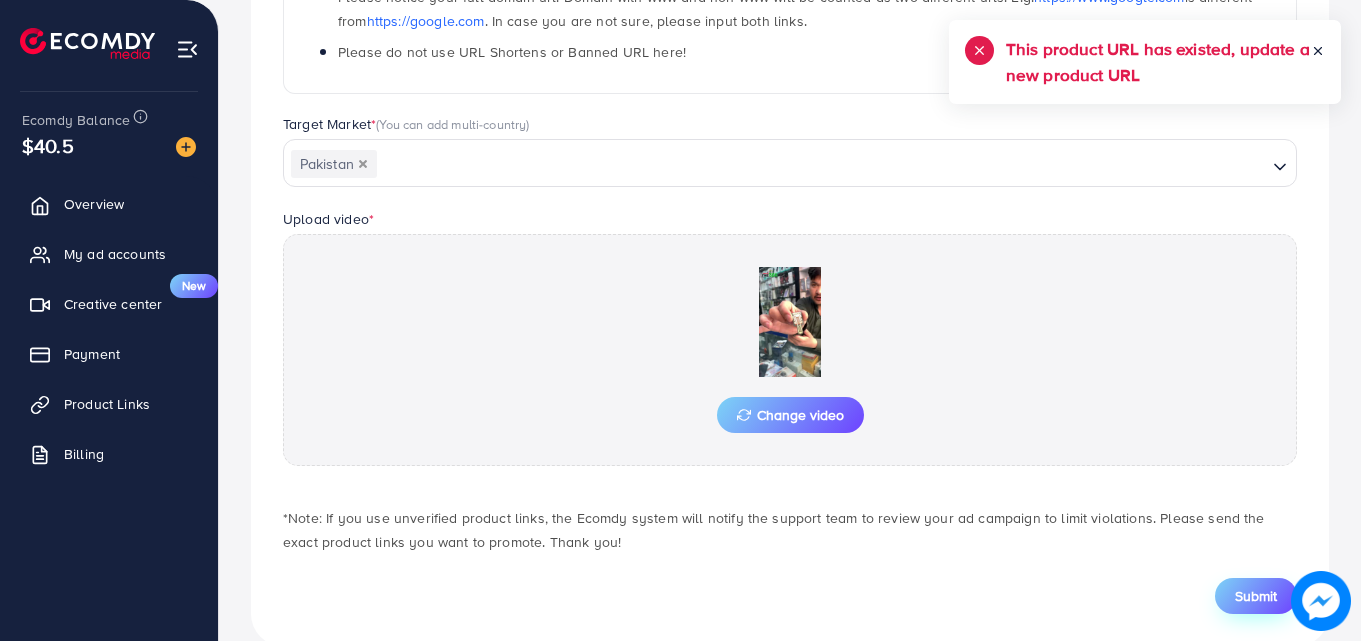 click on "Submit" at bounding box center [1256, 596] 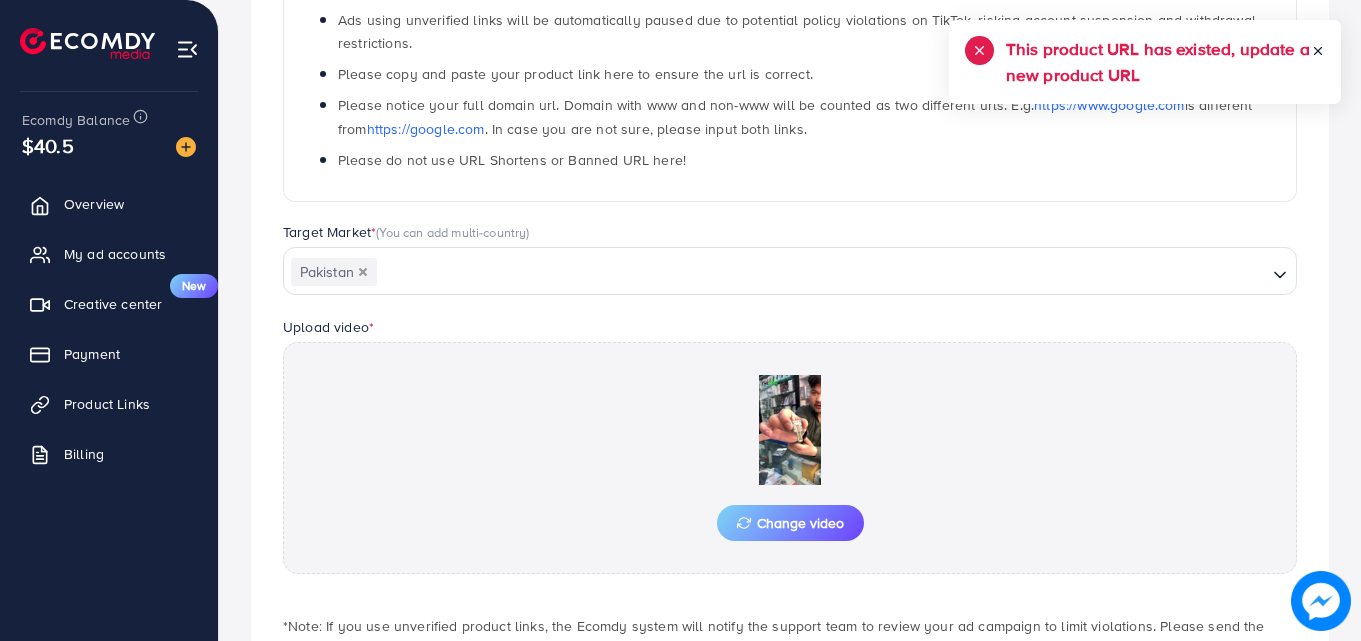 scroll, scrollTop: 84, scrollLeft: 0, axis: vertical 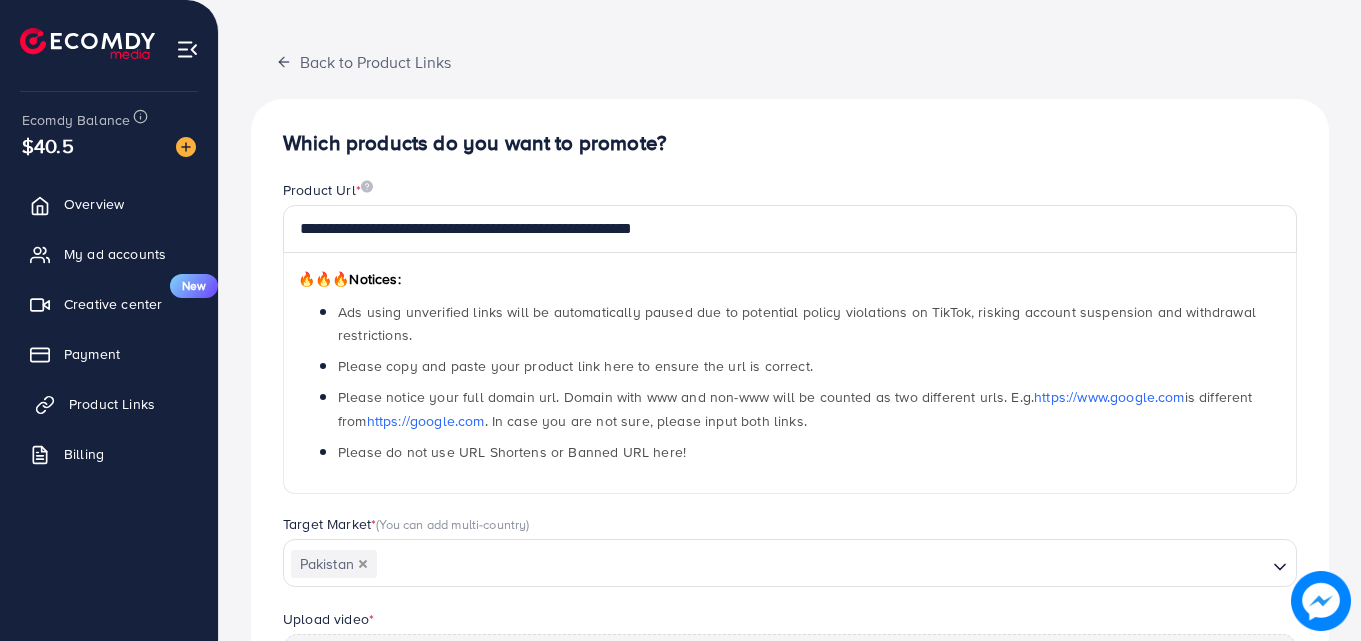 click on "Product Links" at bounding box center (112, 404) 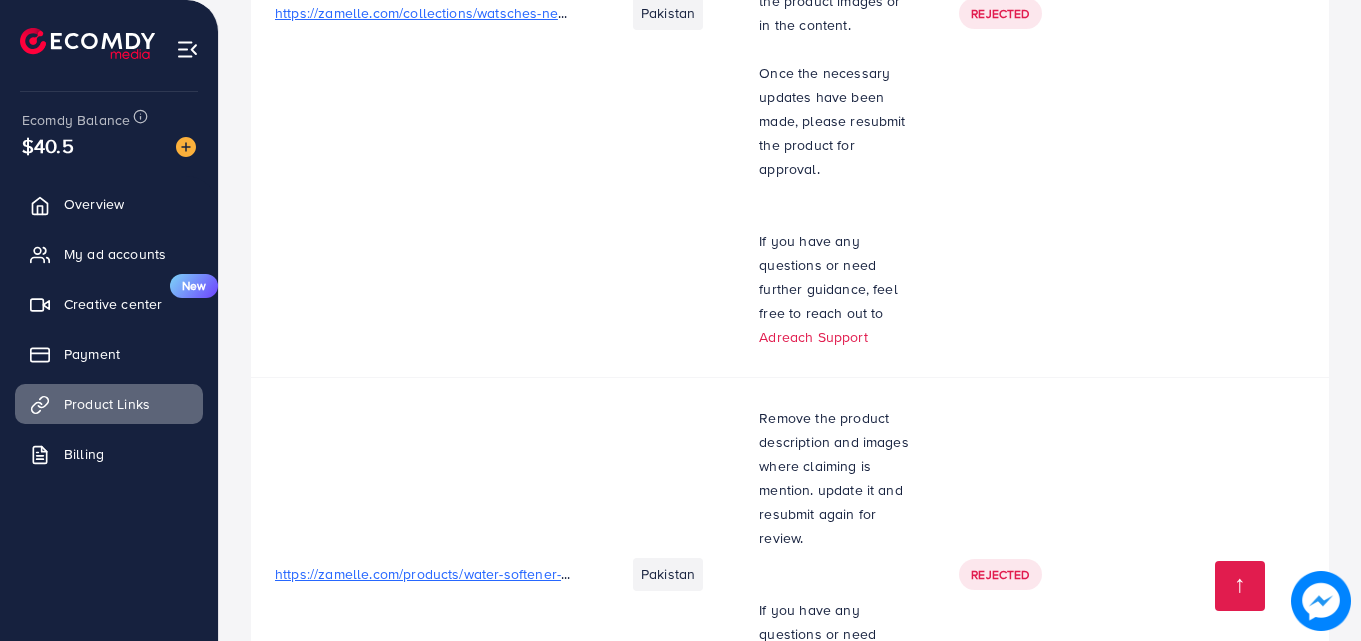 scroll, scrollTop: 3358, scrollLeft: 0, axis: vertical 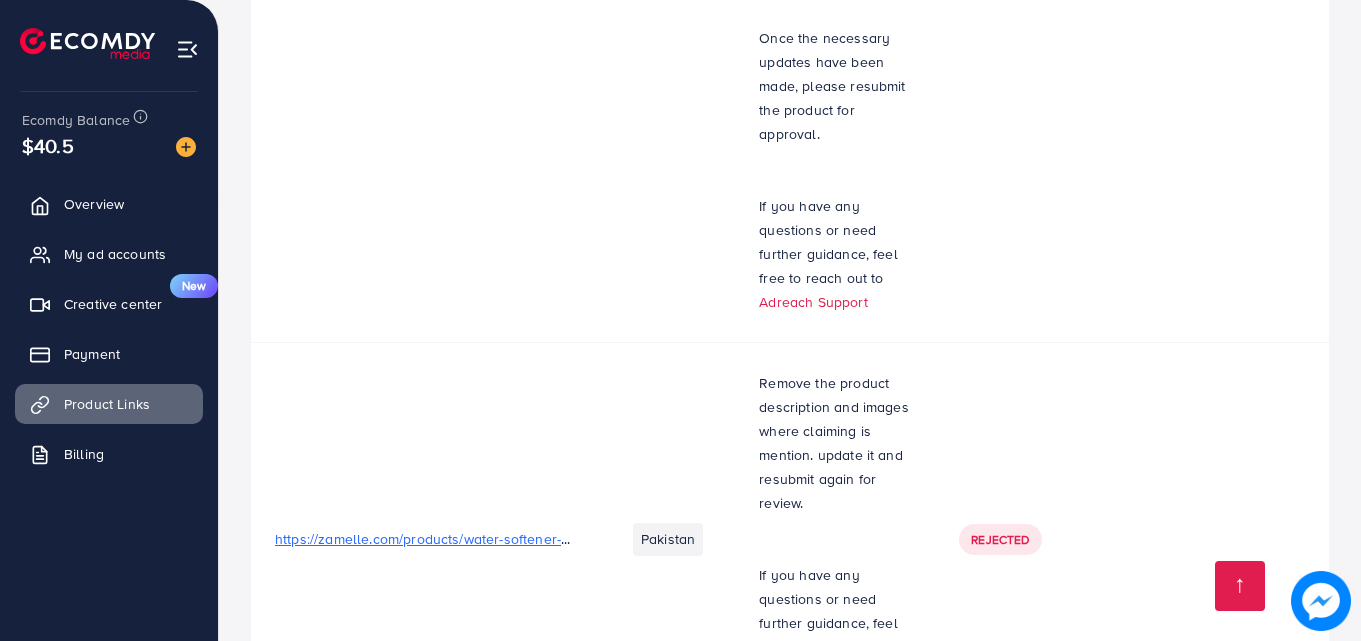 click on "https://zamelle.com/products/water-softener-shower-head" at bounding box center [460, 539] 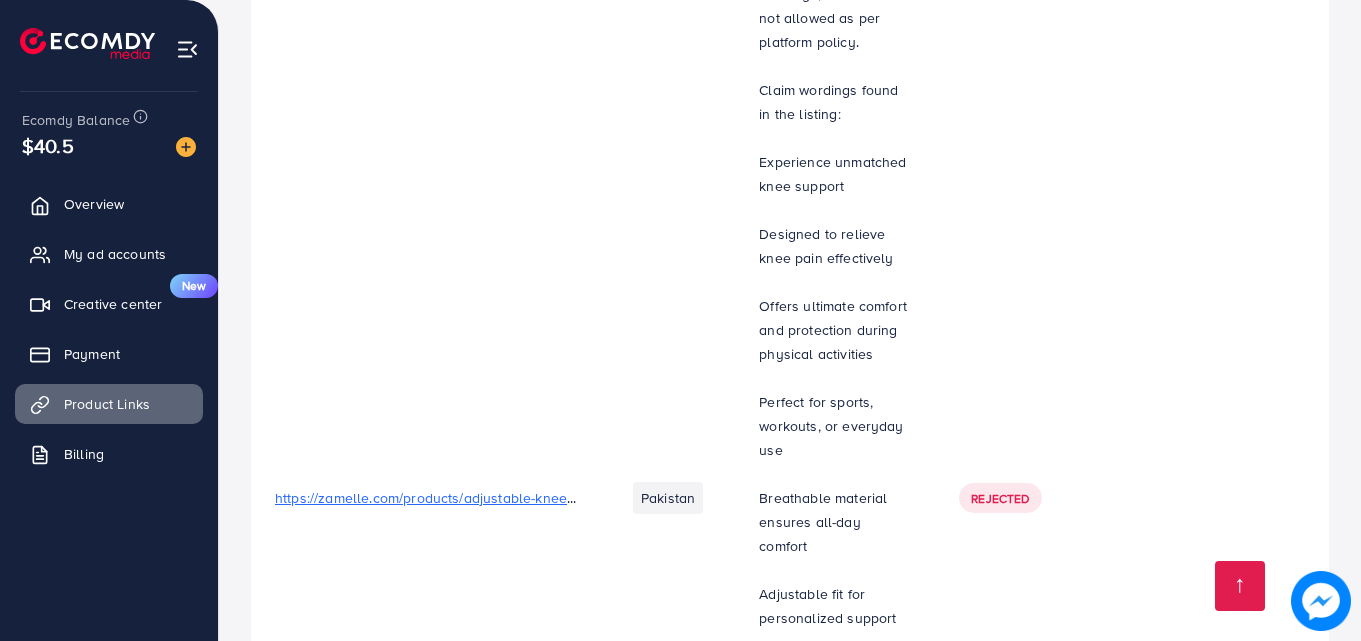 scroll, scrollTop: 0, scrollLeft: 0, axis: both 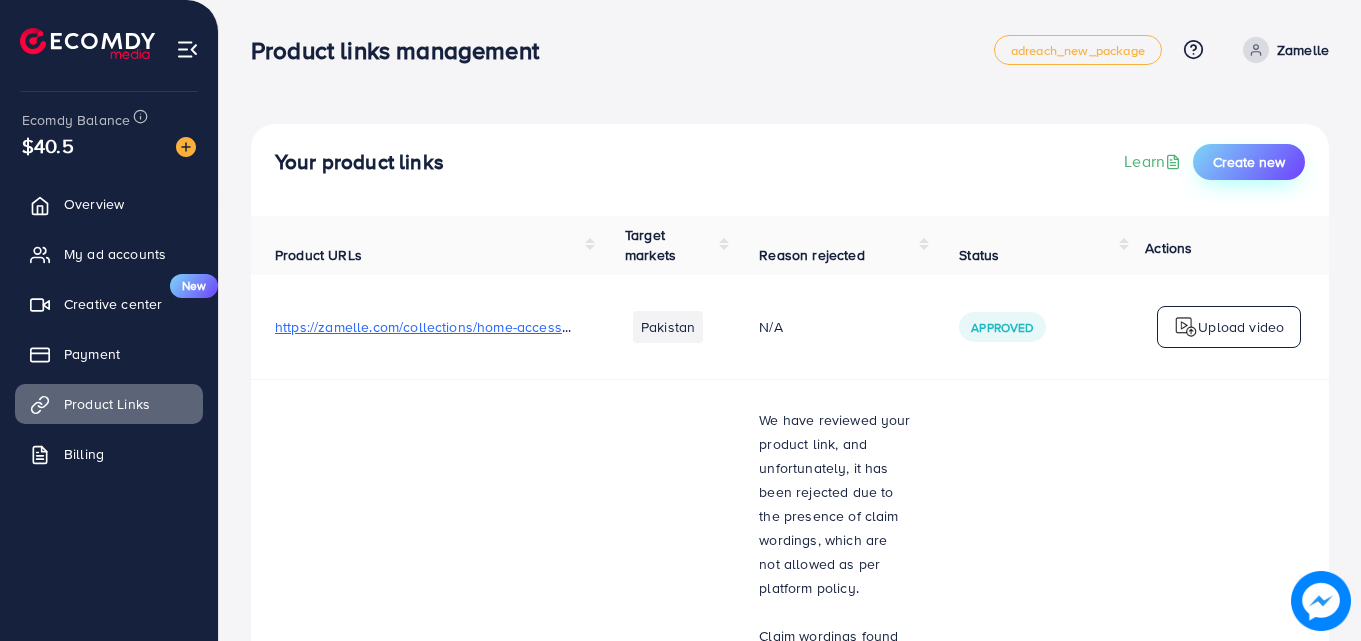 click on "Create new" at bounding box center [1249, 162] 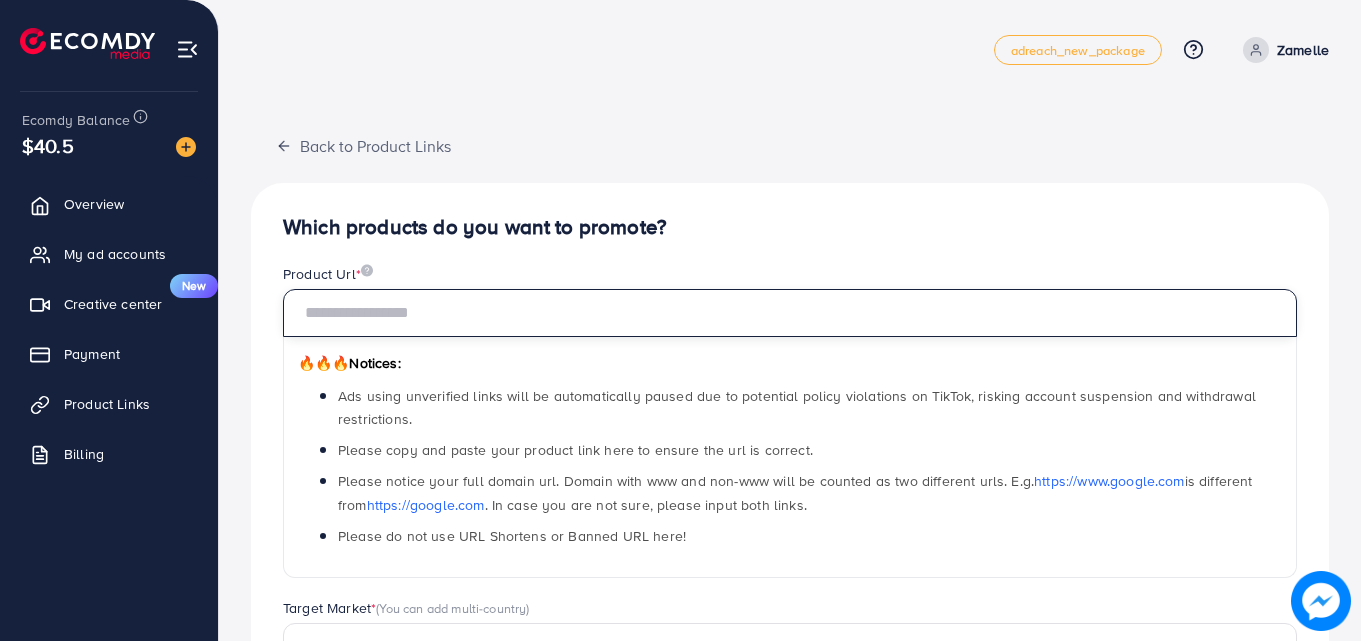 click at bounding box center (790, 313) 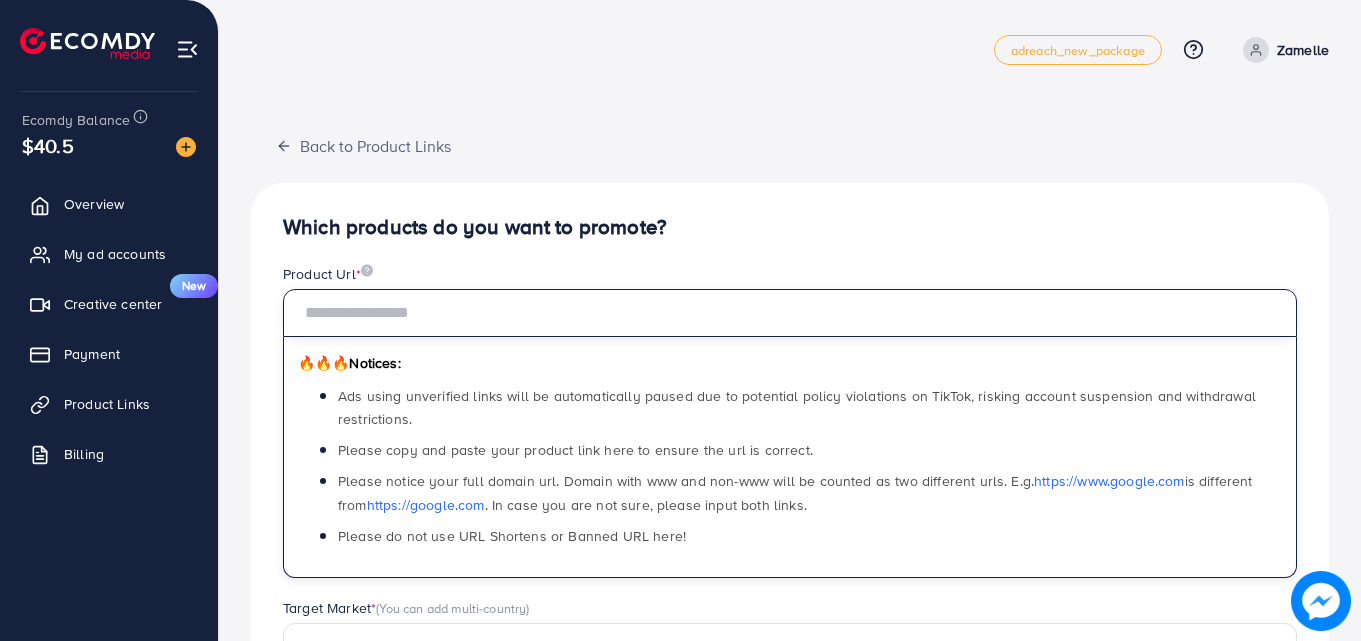 paste on "**********" 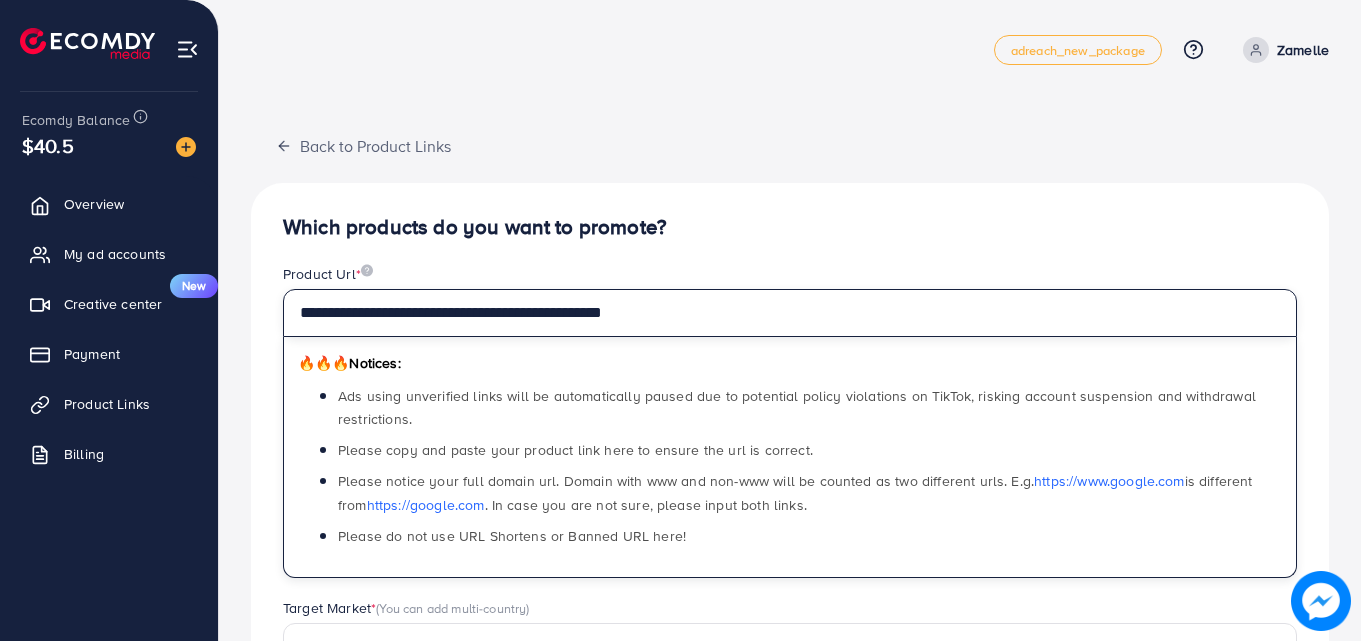 click on "**********" at bounding box center [790, 313] 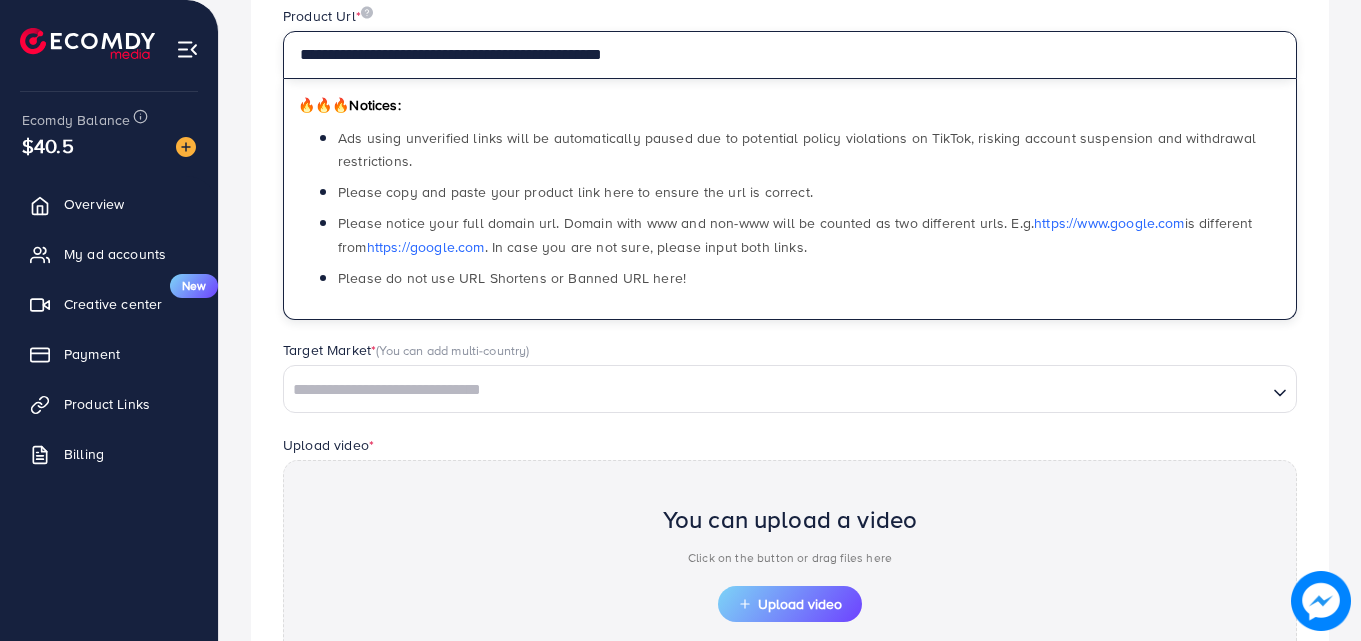 scroll, scrollTop: 300, scrollLeft: 0, axis: vertical 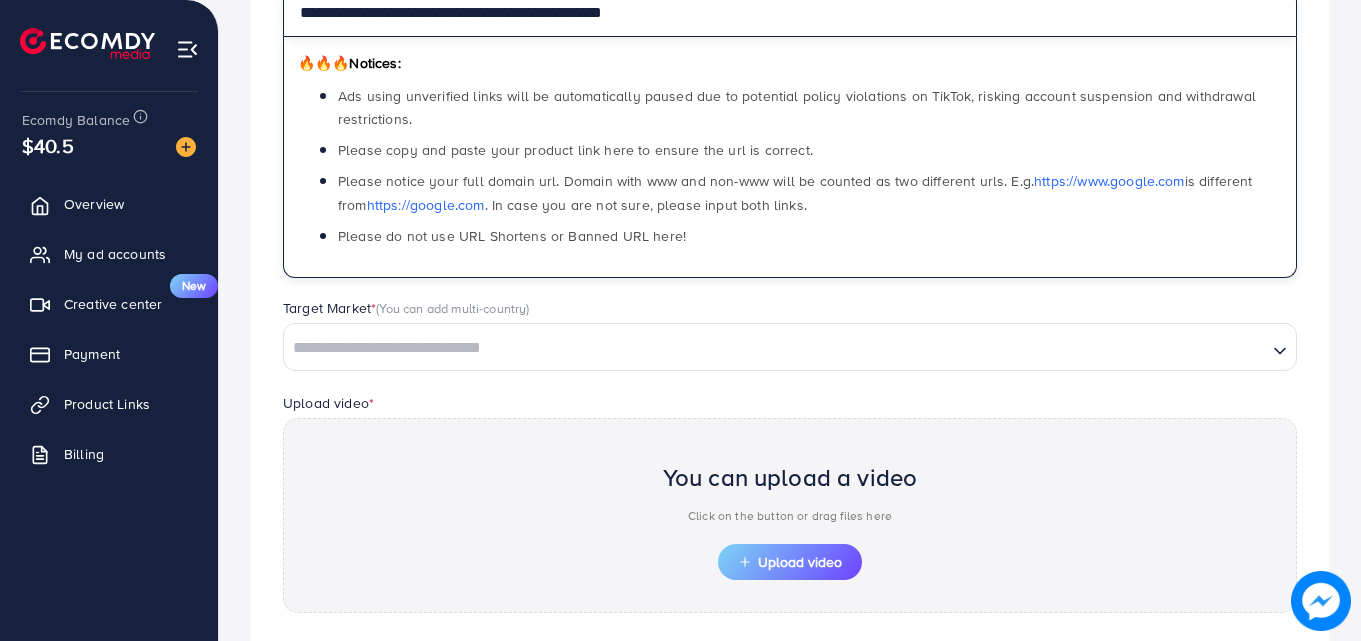 type on "**********" 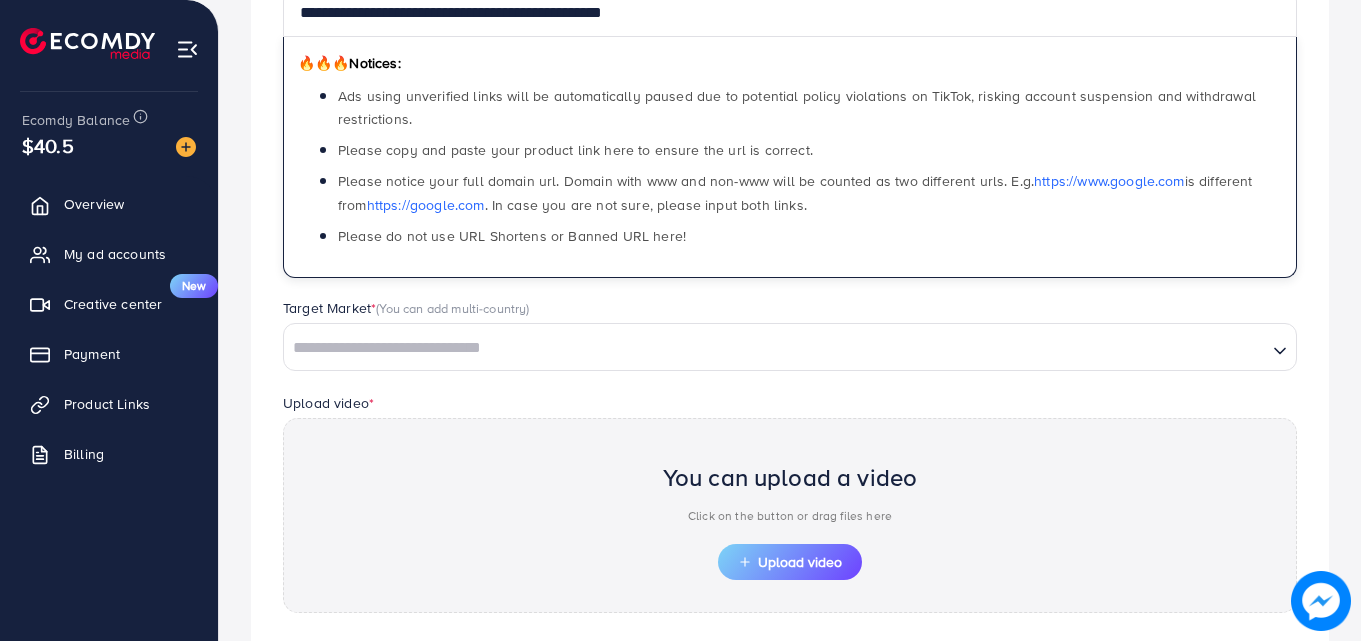 click at bounding box center [775, 348] 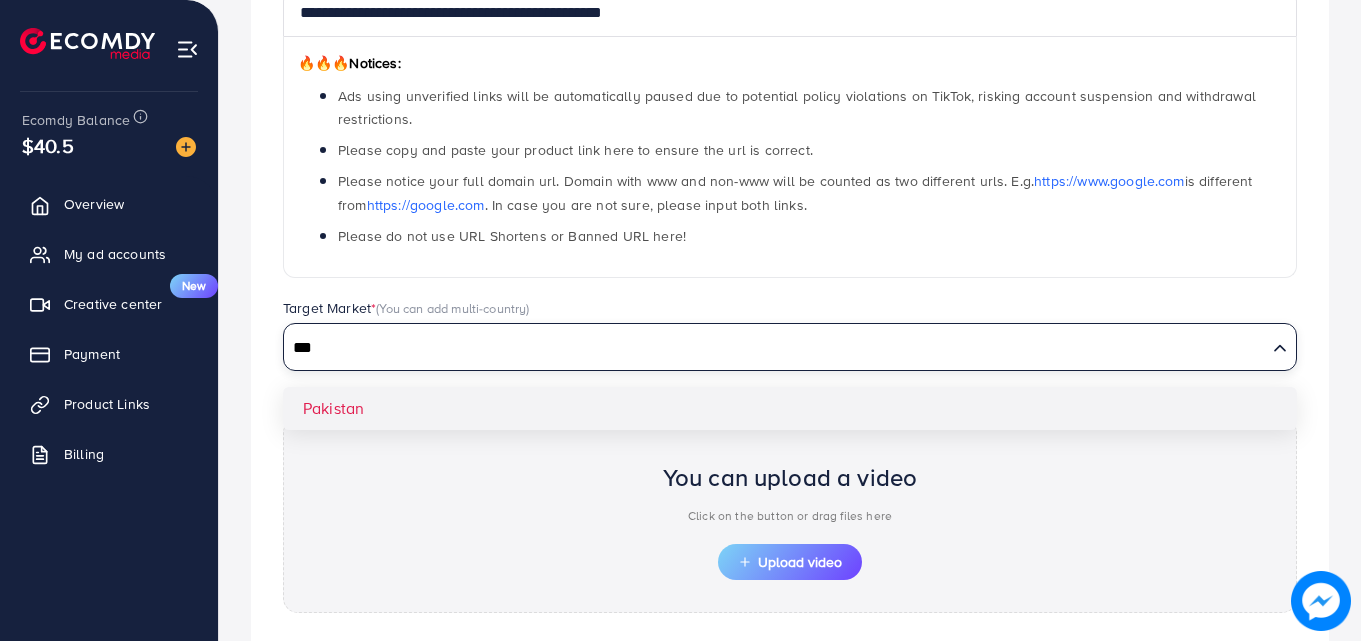 type on "***" 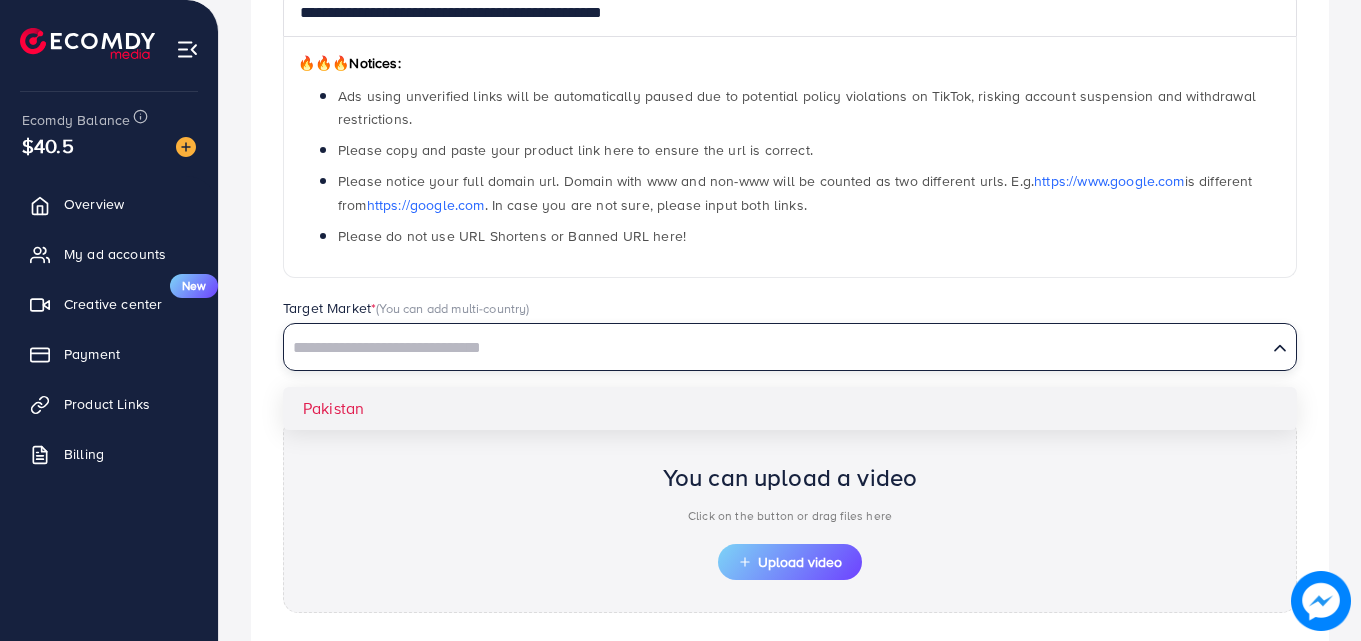 click on "**********" at bounding box center [790, 338] 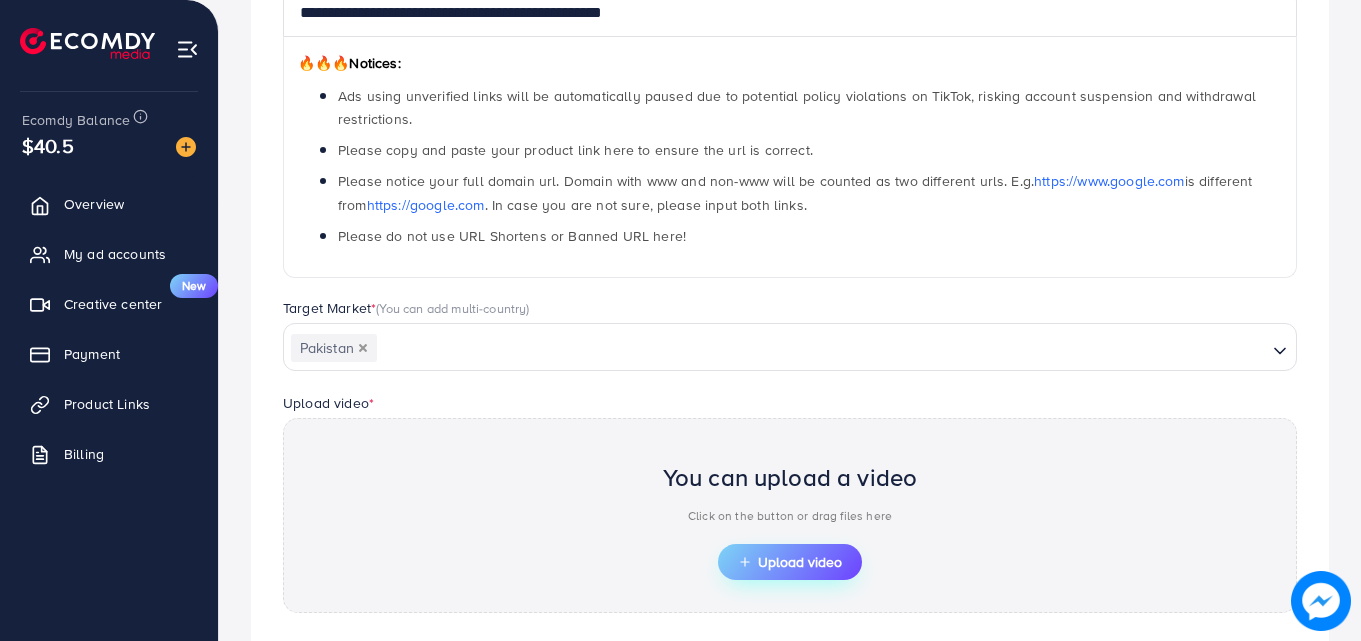 click on "Upload video" at bounding box center [790, 562] 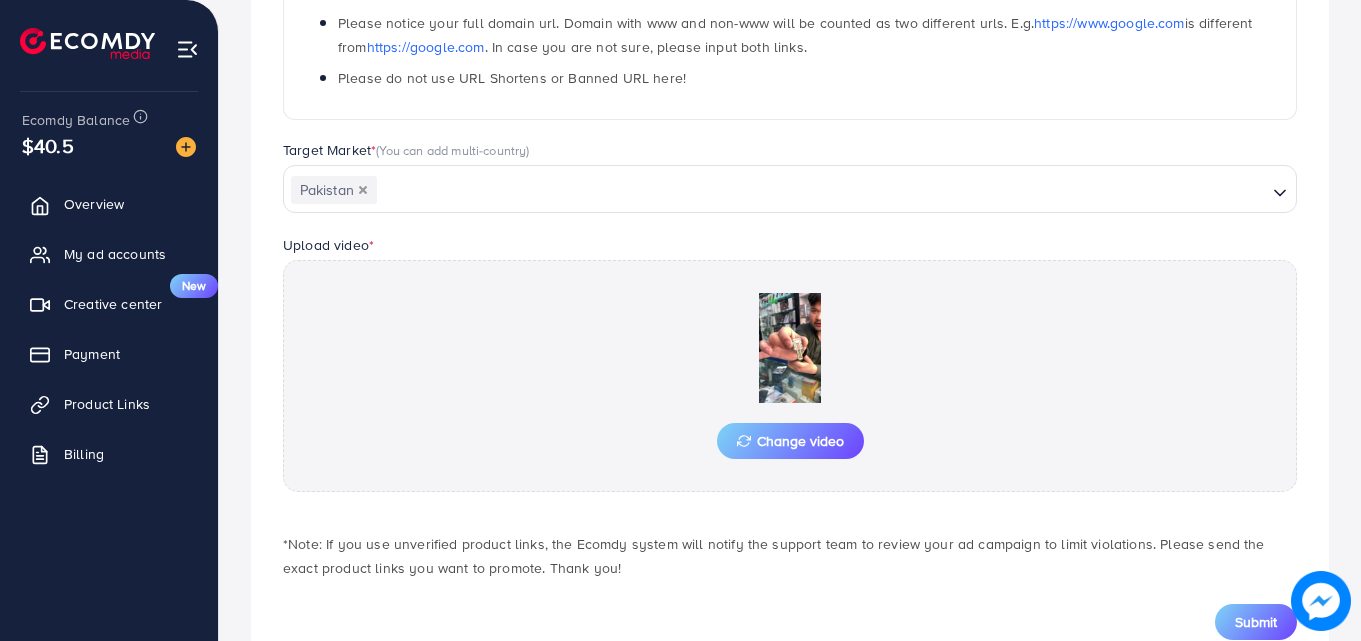 scroll, scrollTop: 521, scrollLeft: 0, axis: vertical 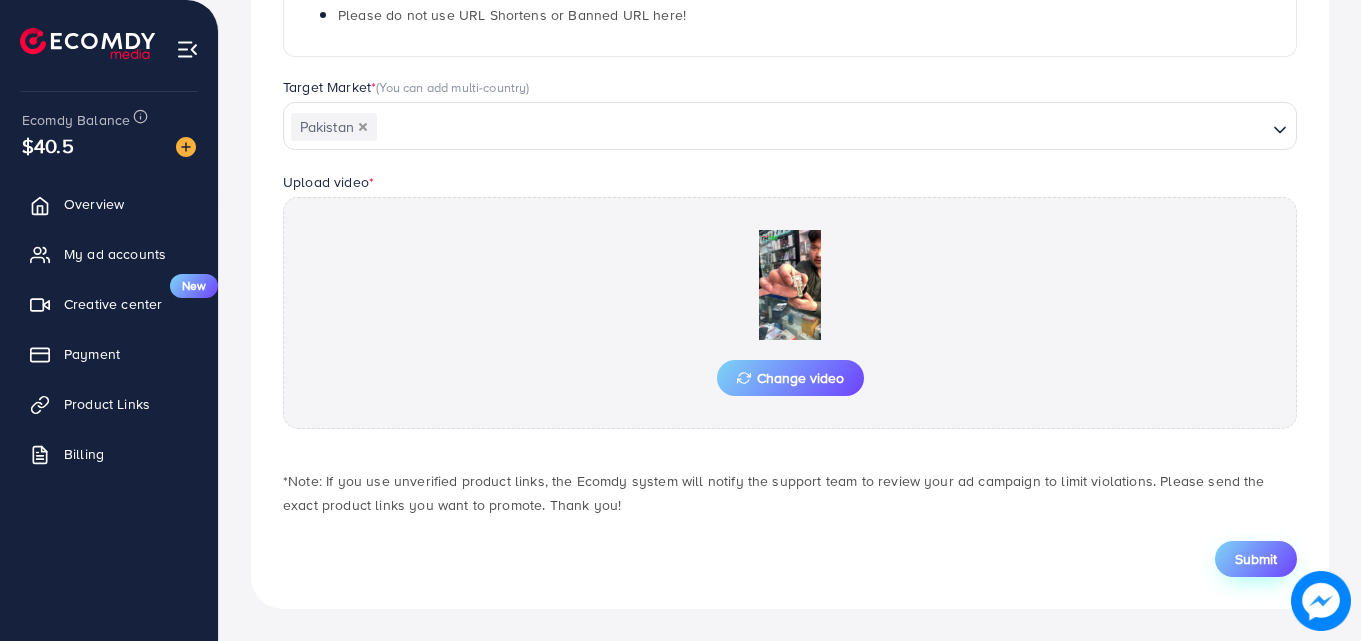 click on "Submit" at bounding box center (1256, 559) 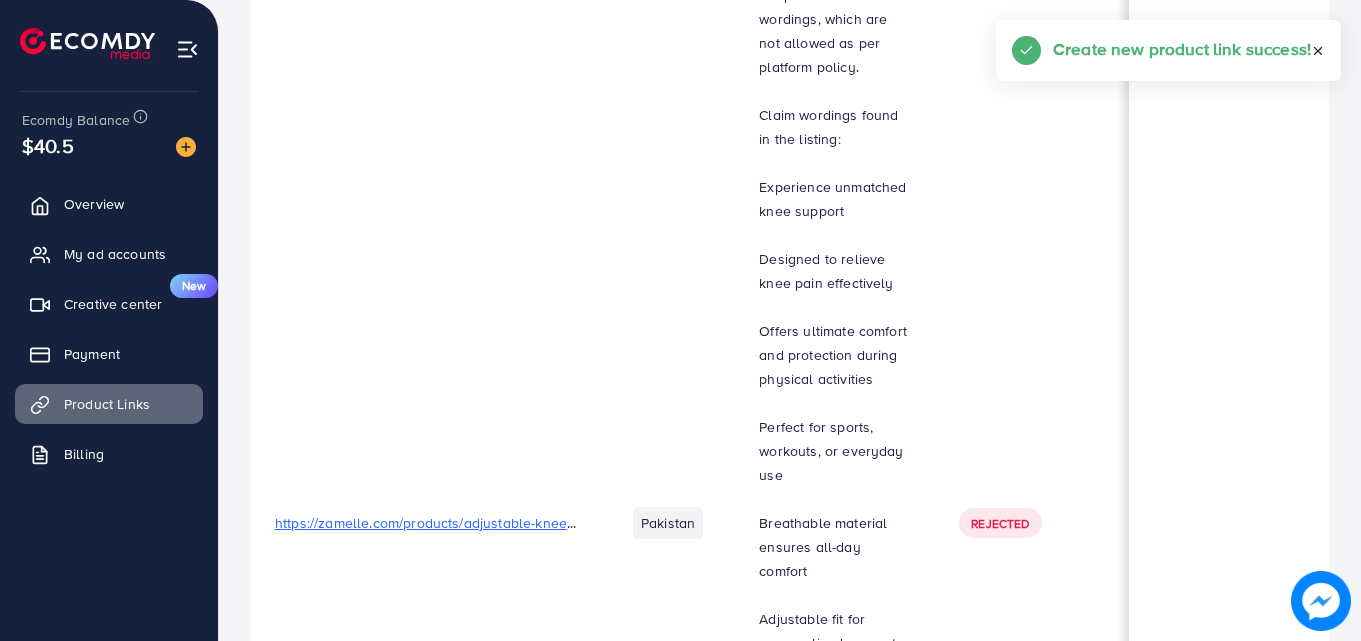 scroll, scrollTop: 0, scrollLeft: 0, axis: both 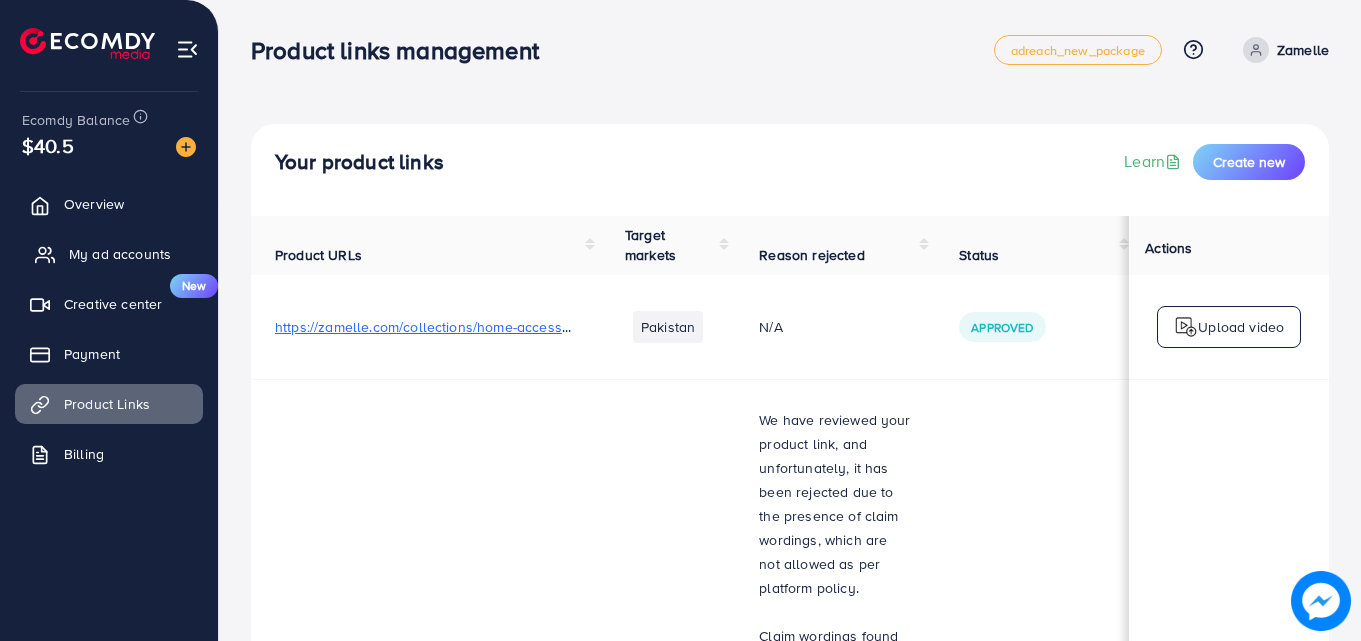 click on "My ad accounts" at bounding box center (120, 254) 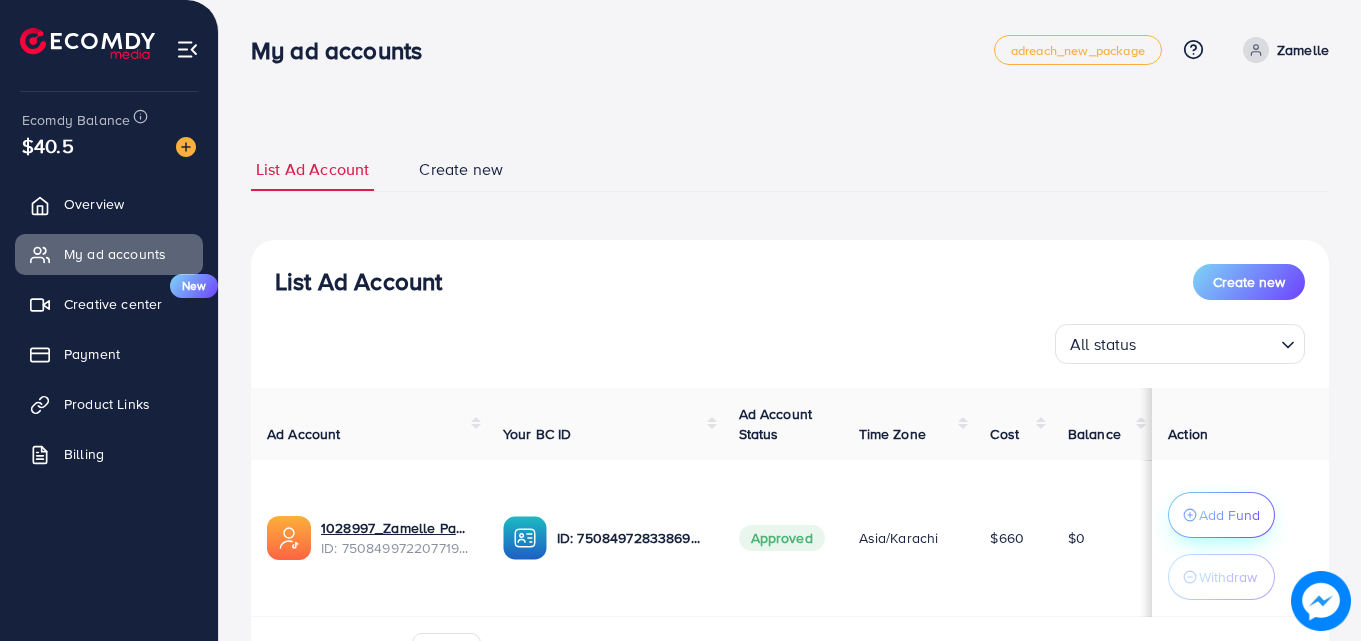 click on "Add Fund" at bounding box center [1229, 515] 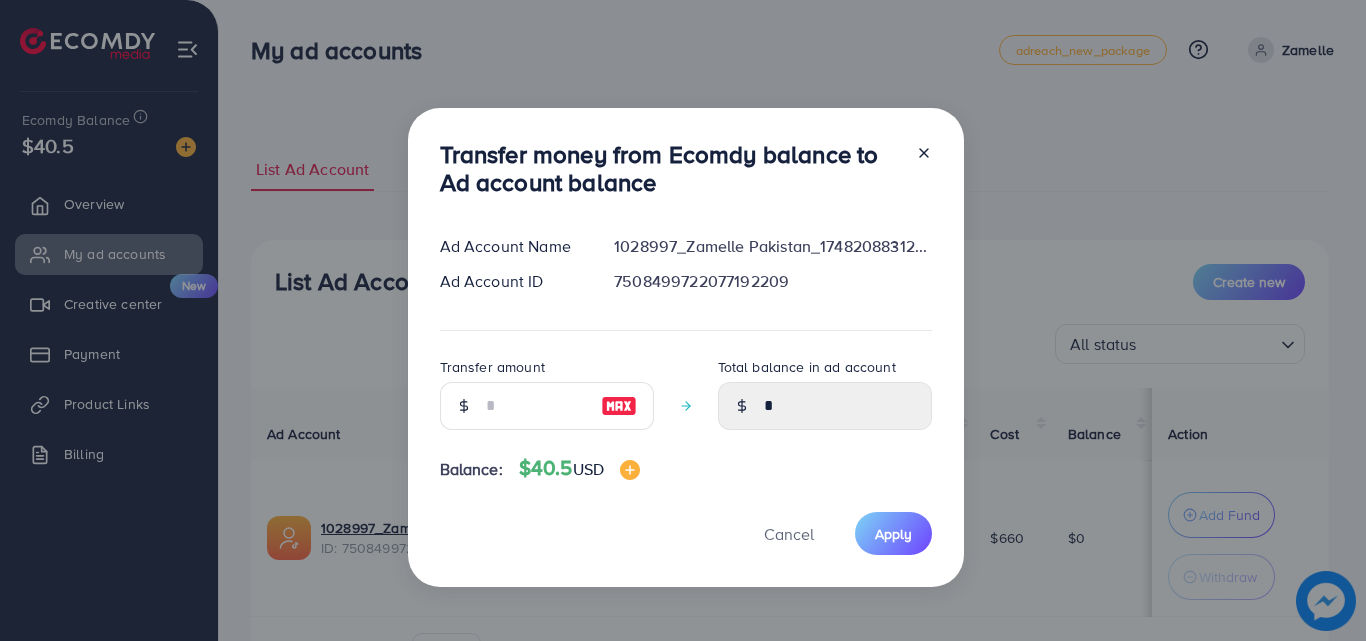 click at bounding box center (463, 406) 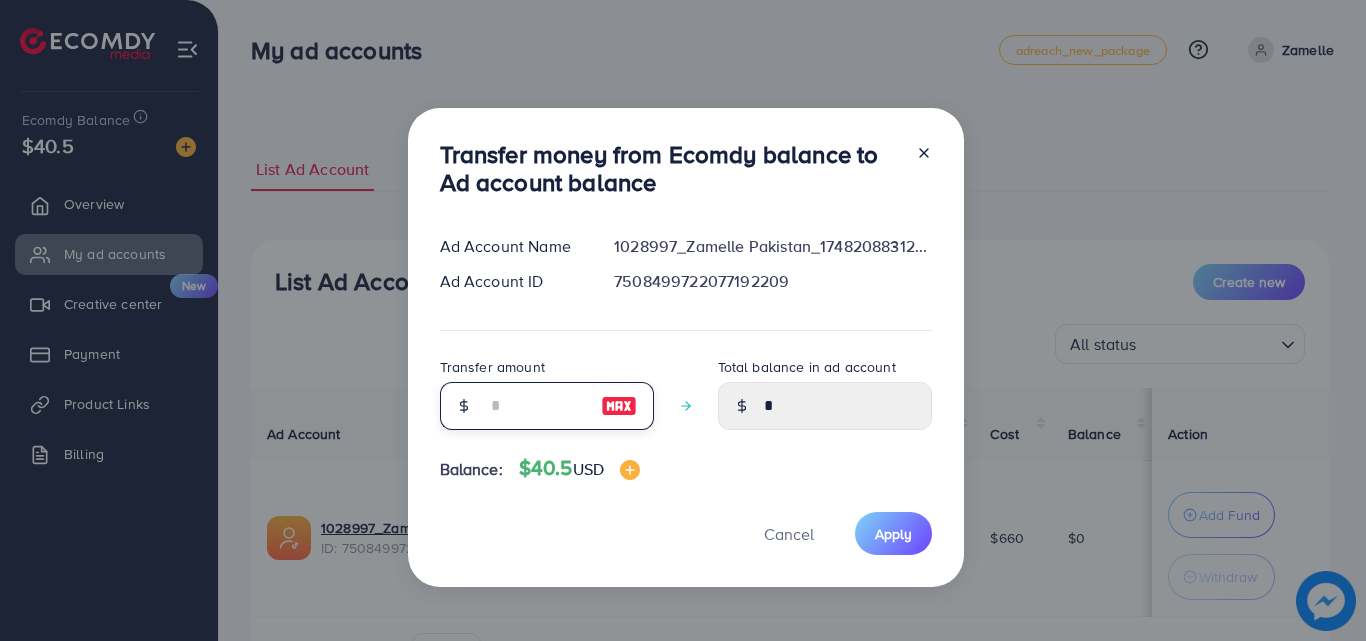 click at bounding box center (536, 406) 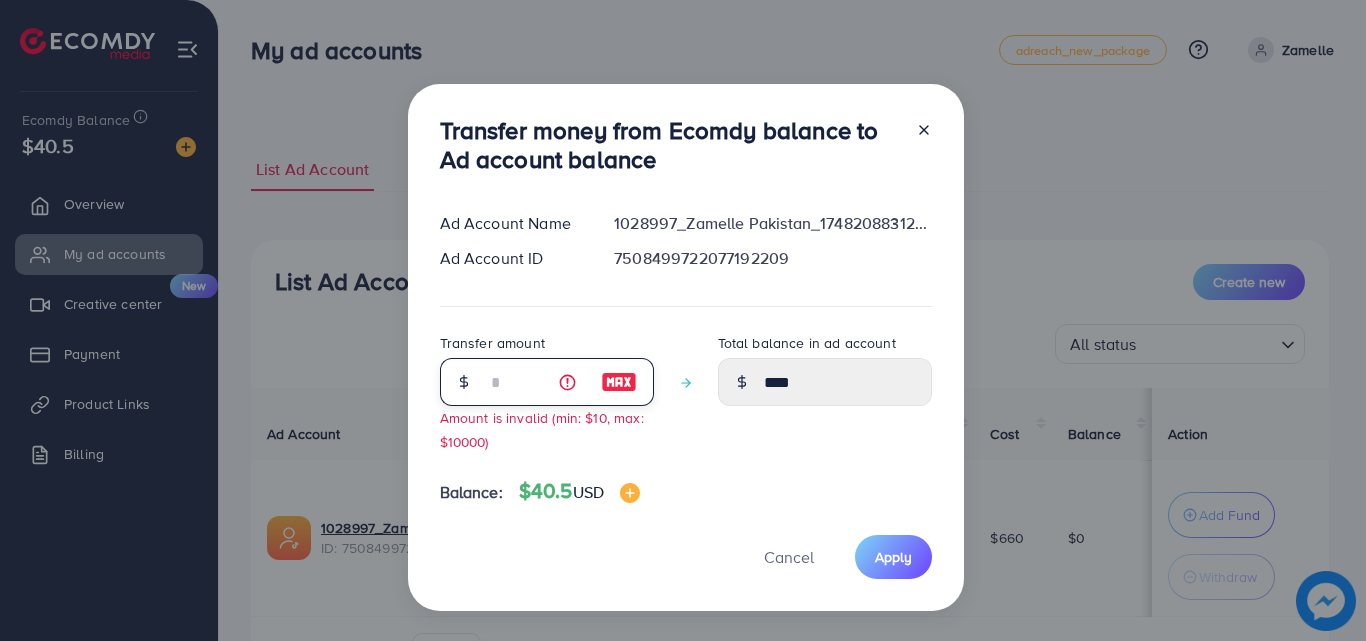 type on "**" 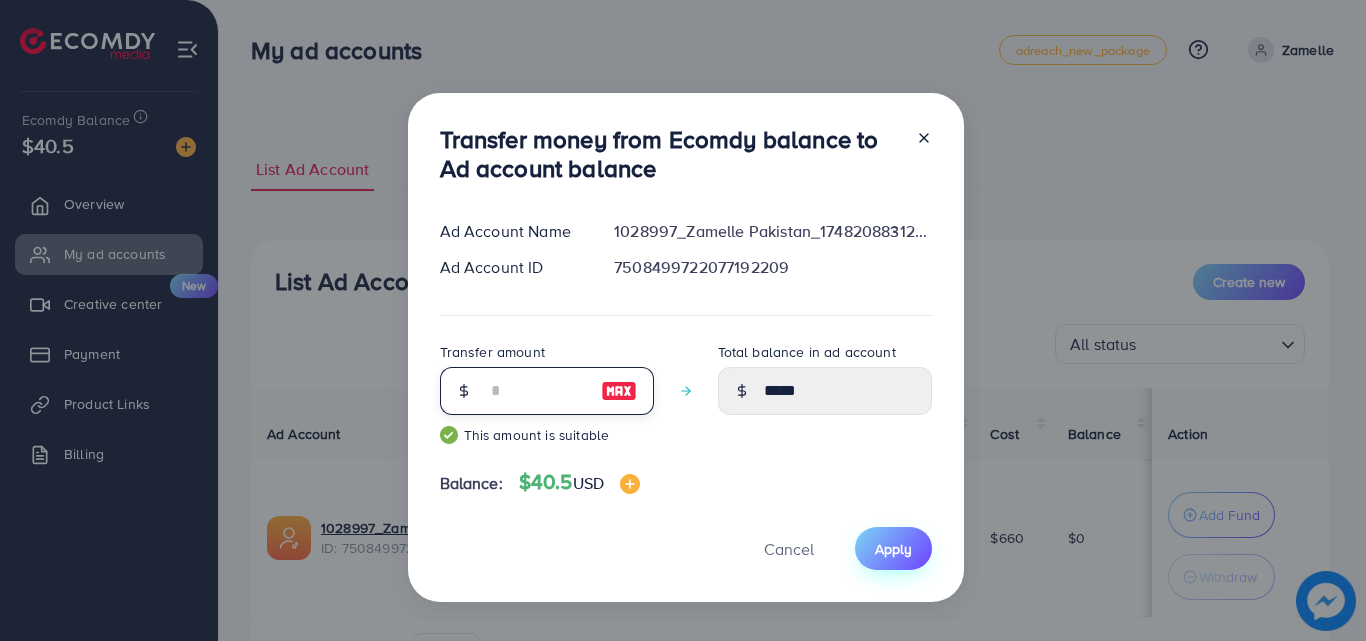 type on "**" 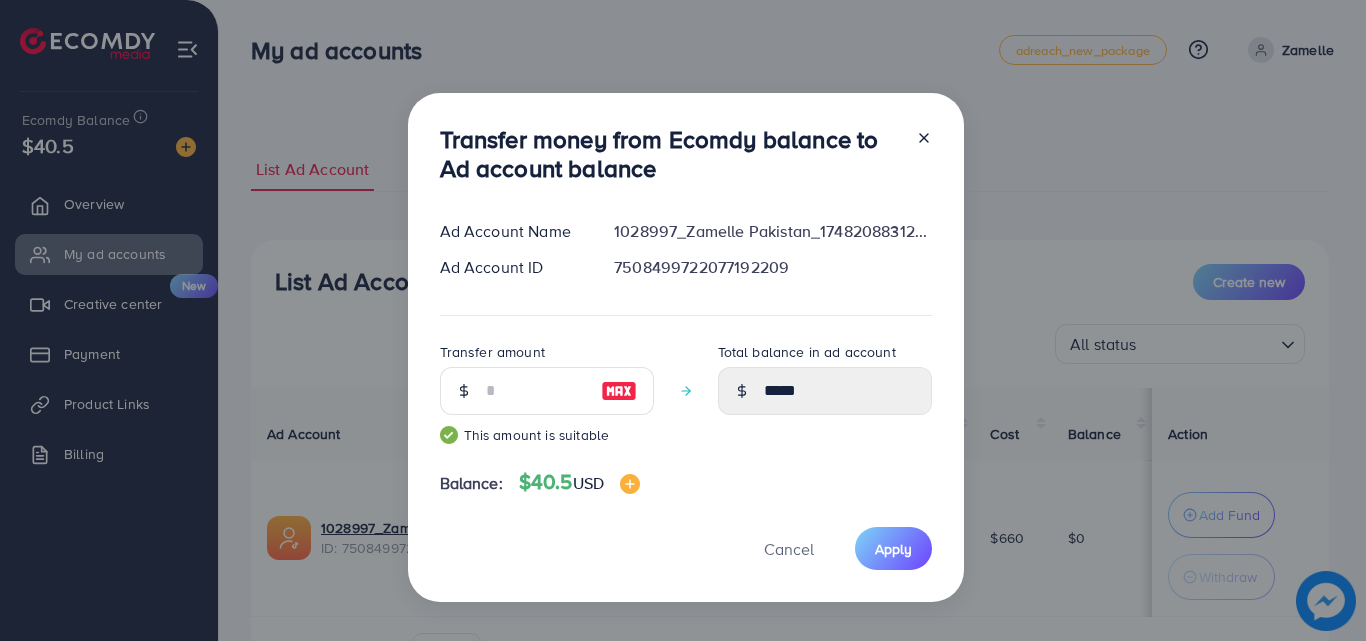click on "Apply" at bounding box center [893, 548] 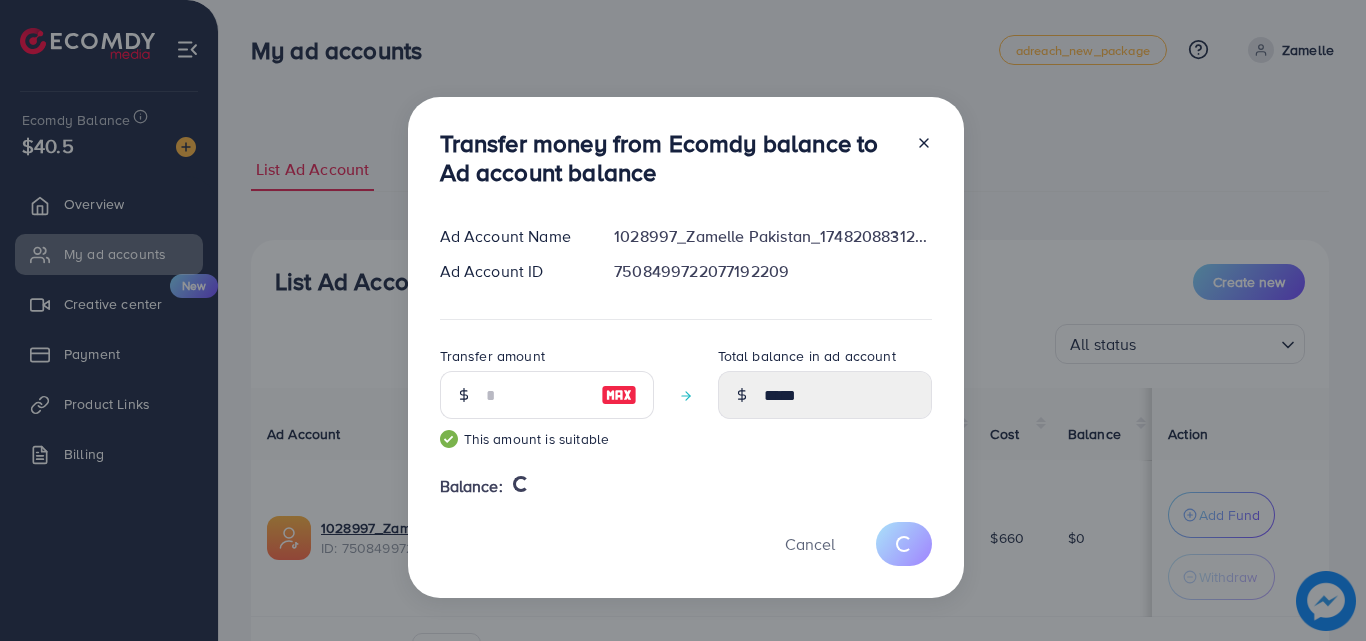 type 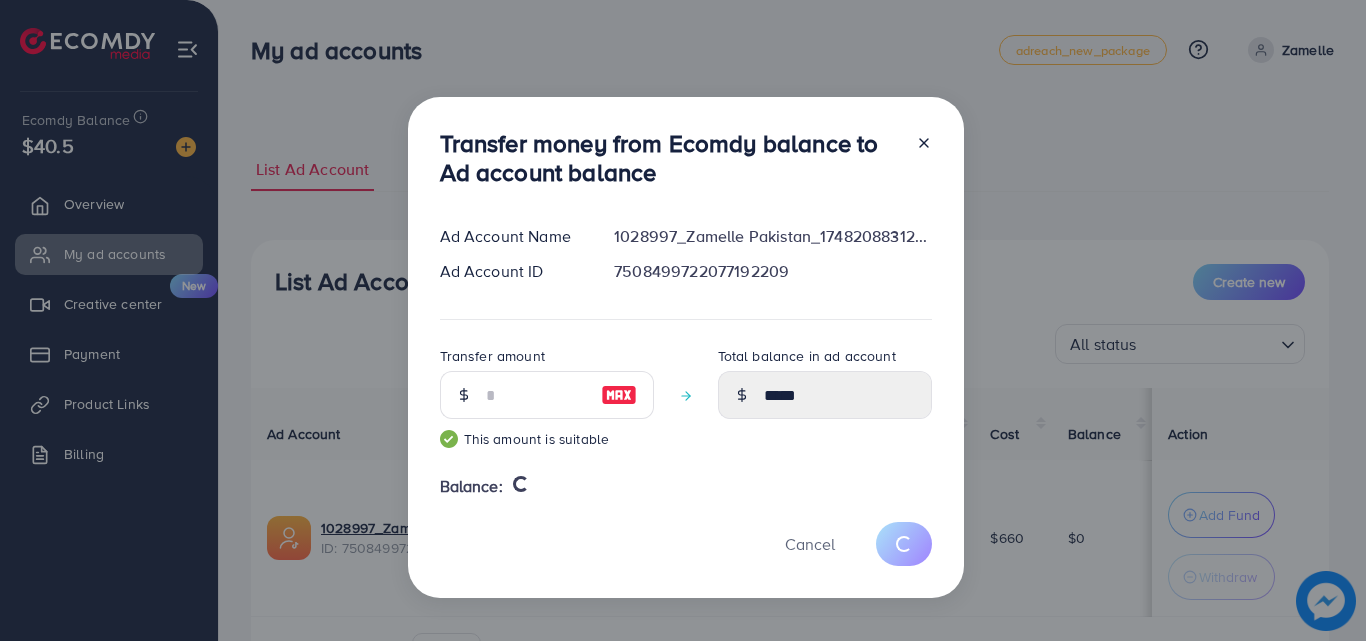type on "*" 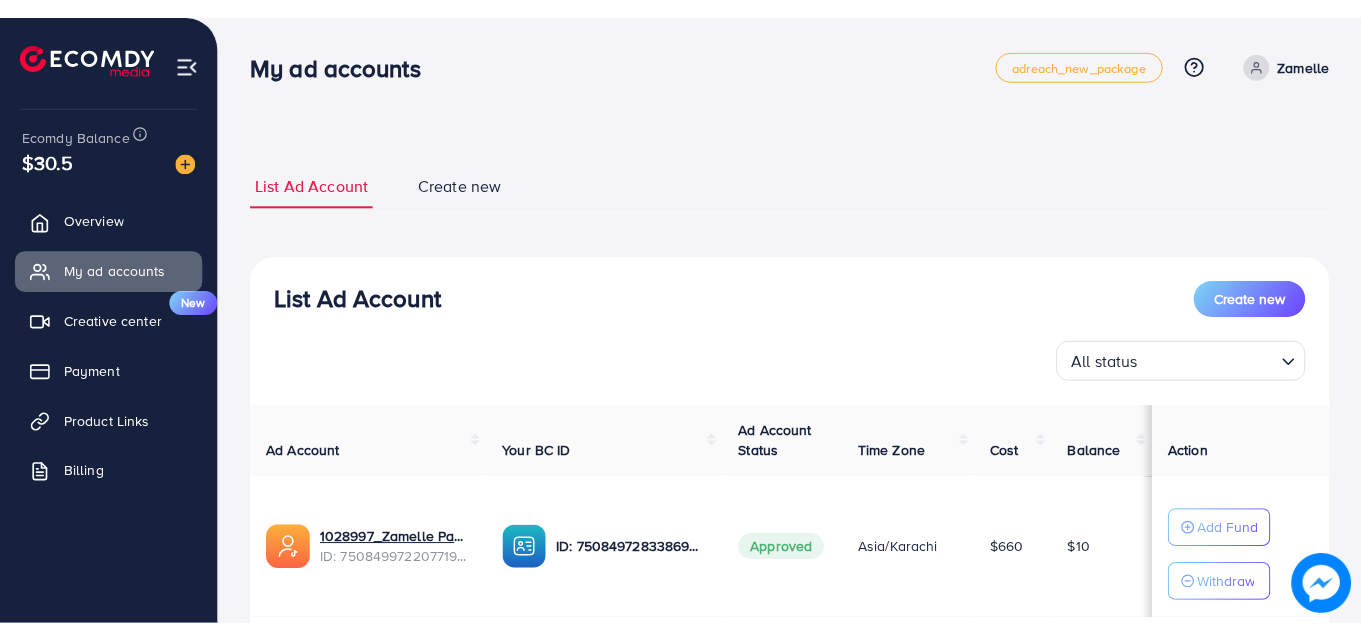 scroll, scrollTop: 0, scrollLeft: 0, axis: both 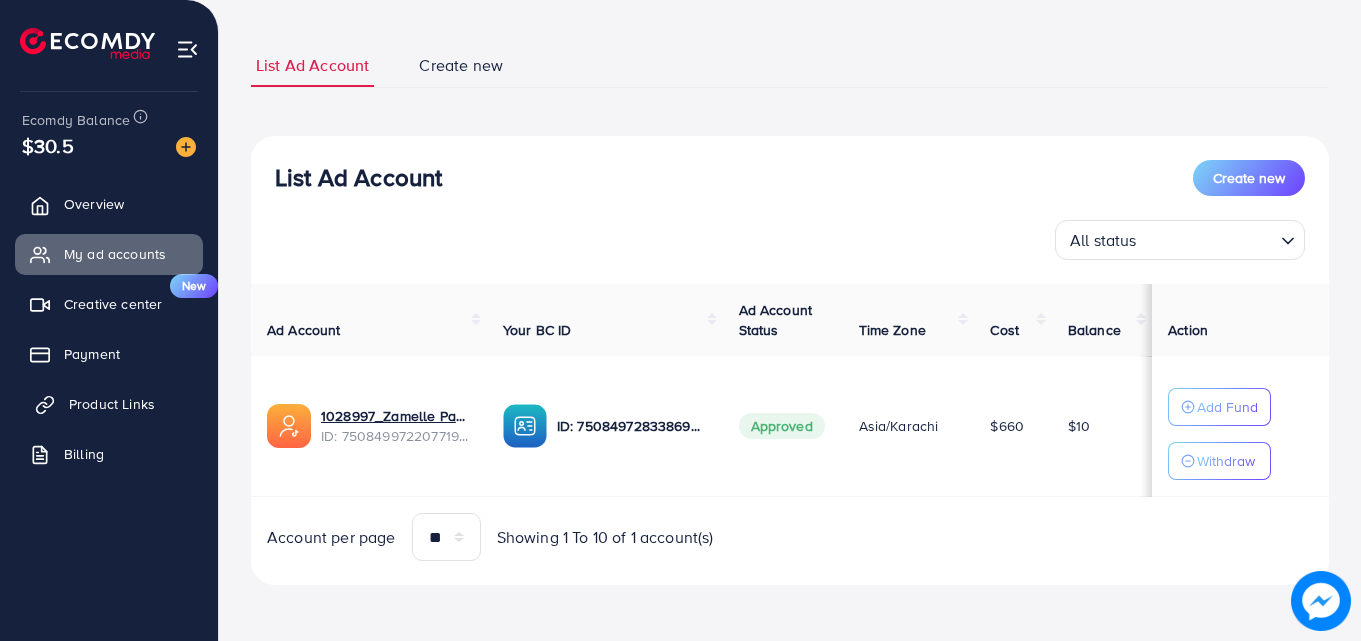 click on "Product Links" at bounding box center (112, 404) 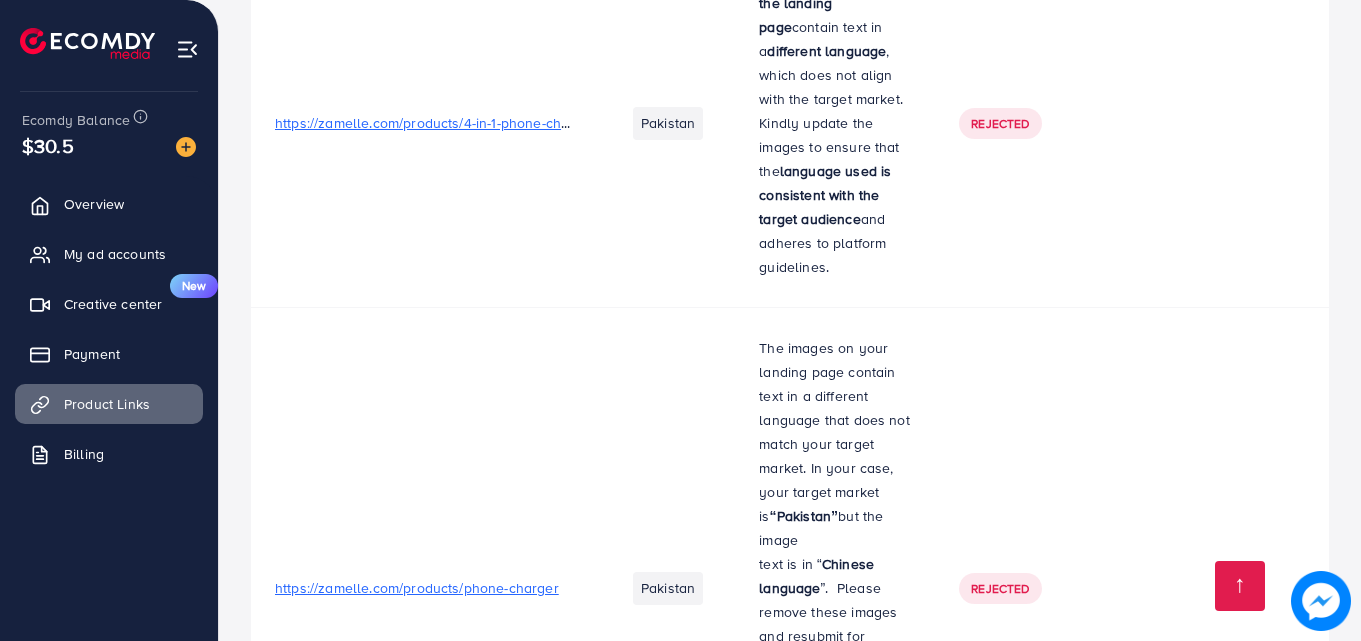 scroll, scrollTop: 5164, scrollLeft: 0, axis: vertical 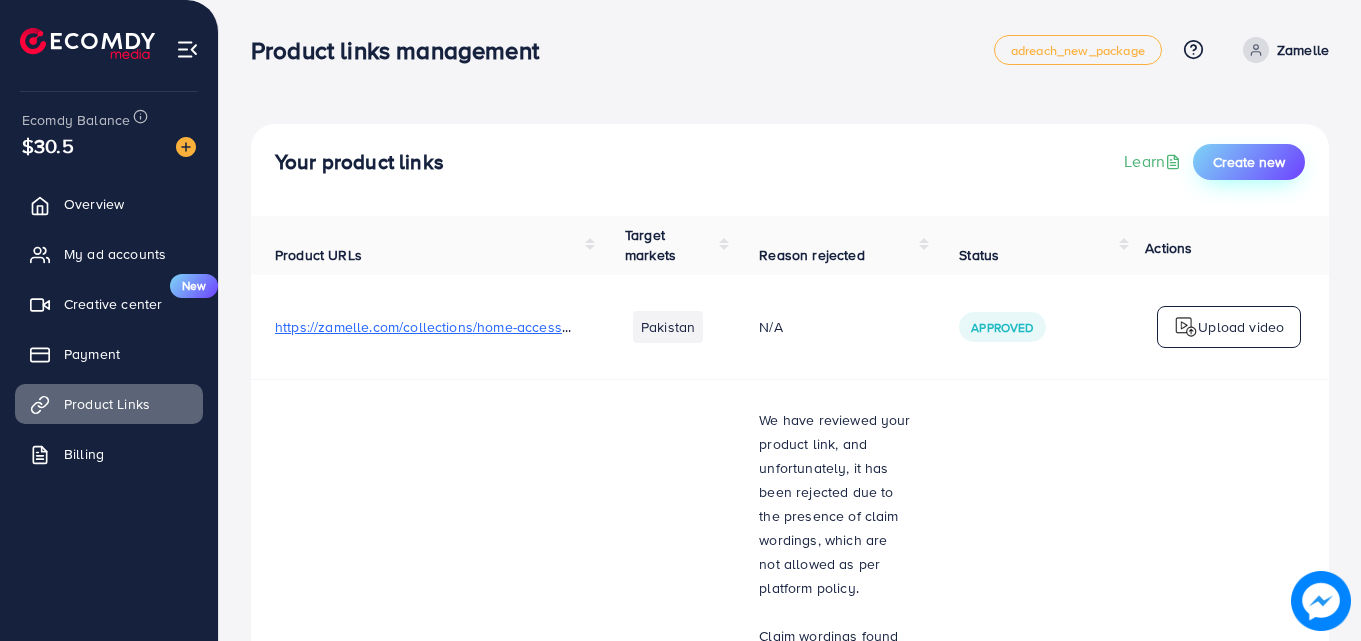 click on "Create new" at bounding box center (1249, 162) 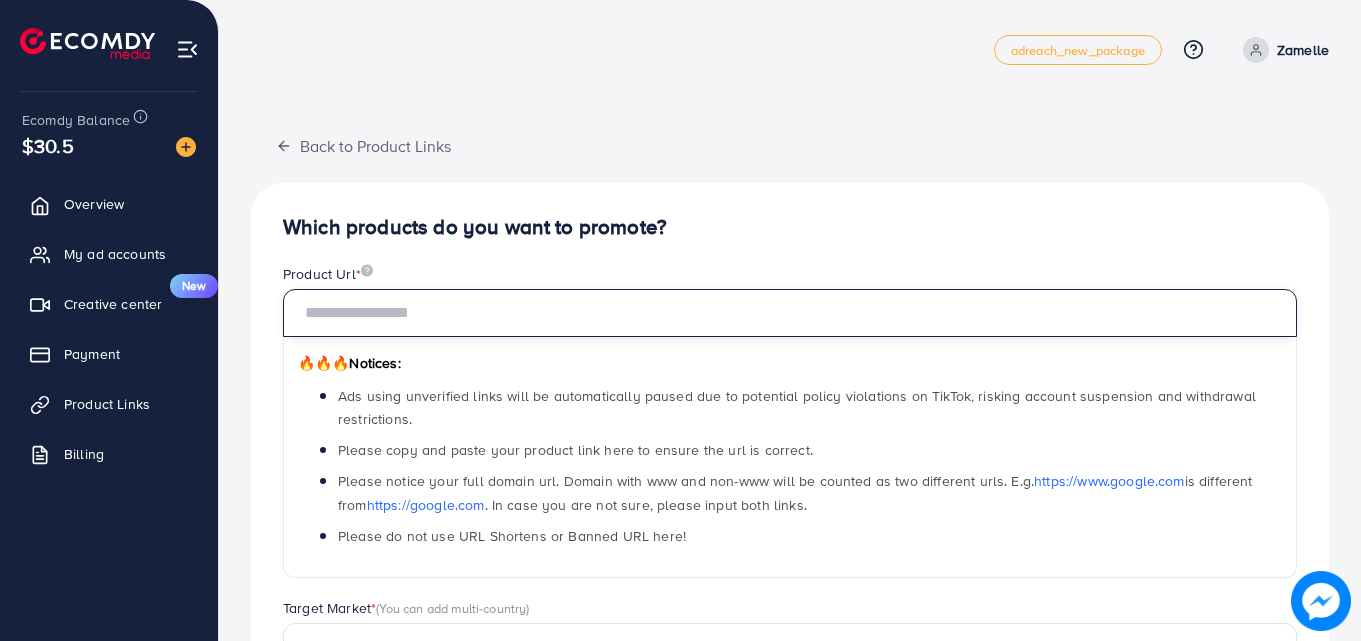 click at bounding box center [790, 313] 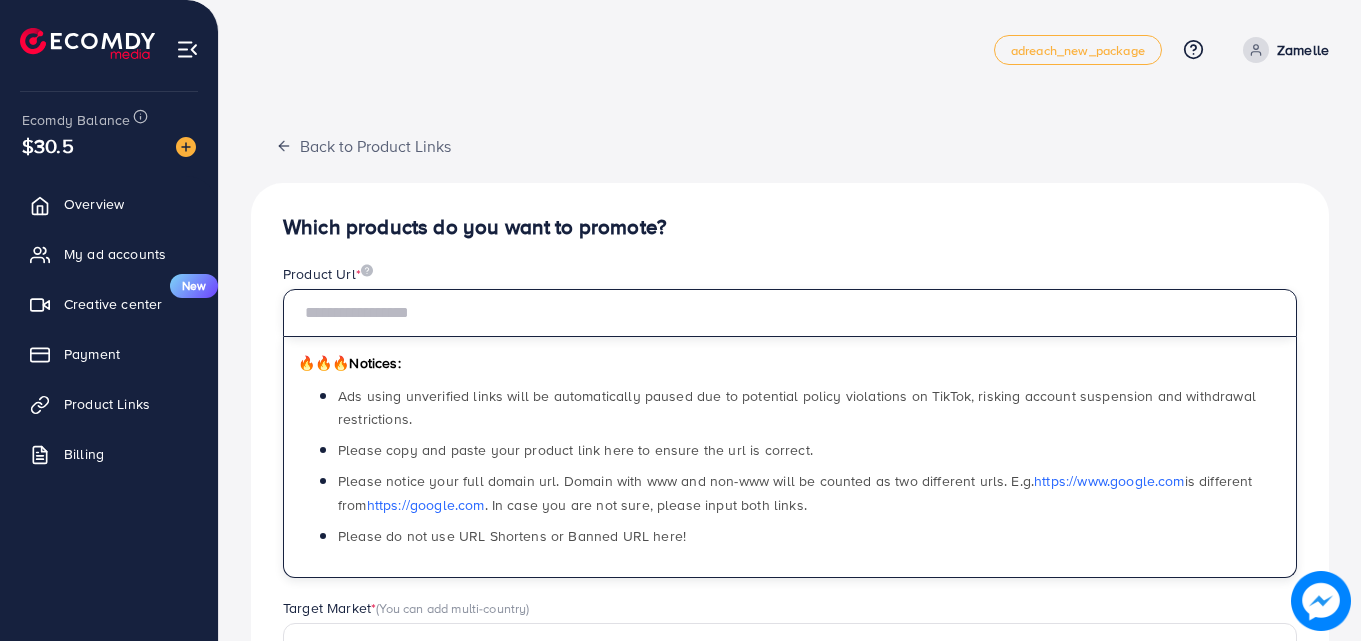 paste on "**********" 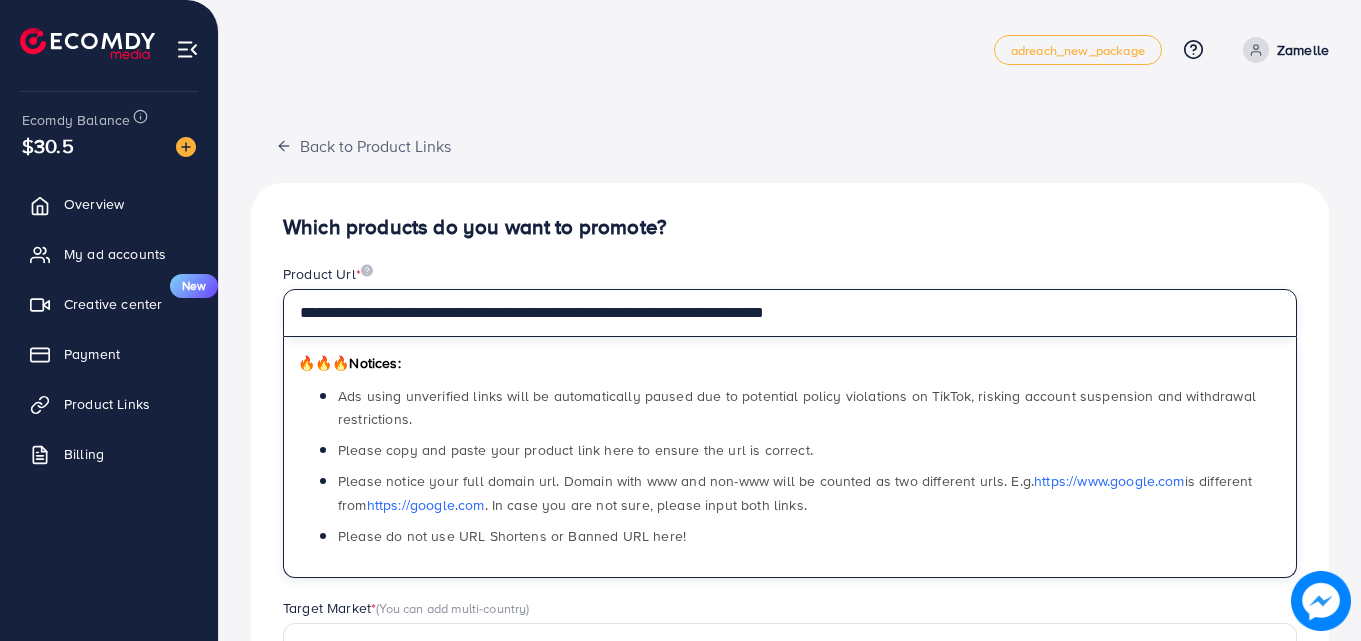 type on "**********" 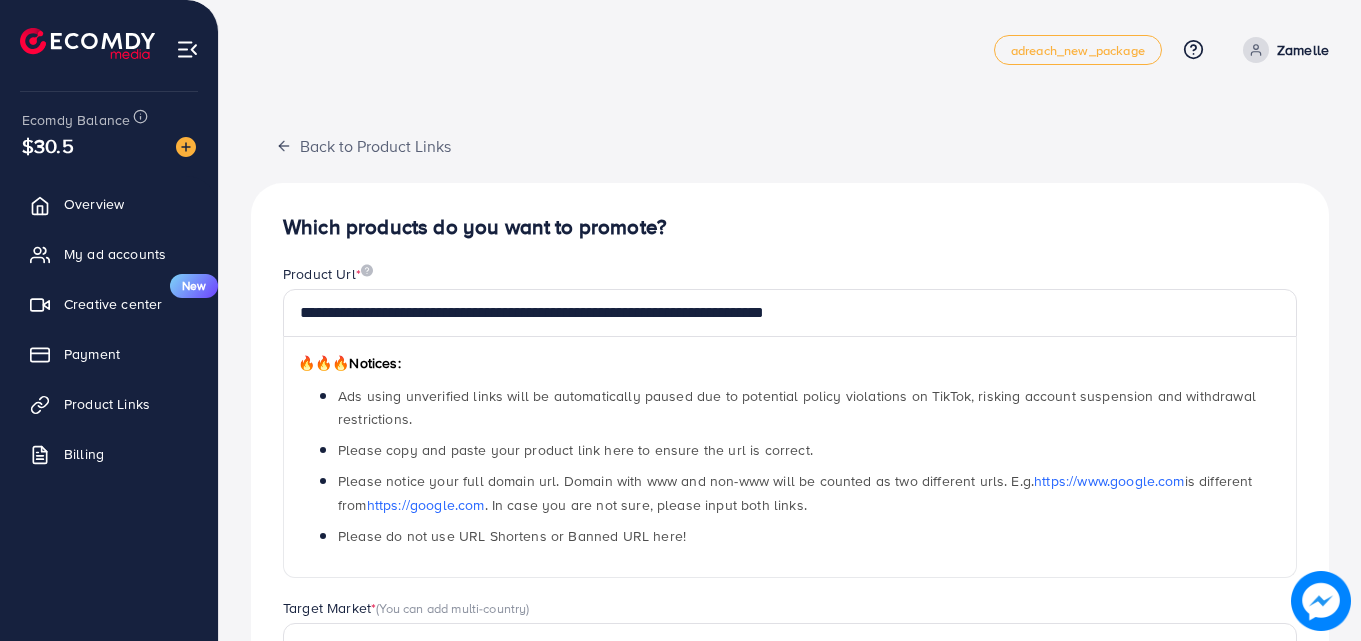 click on "**********" at bounding box center (790, 638) 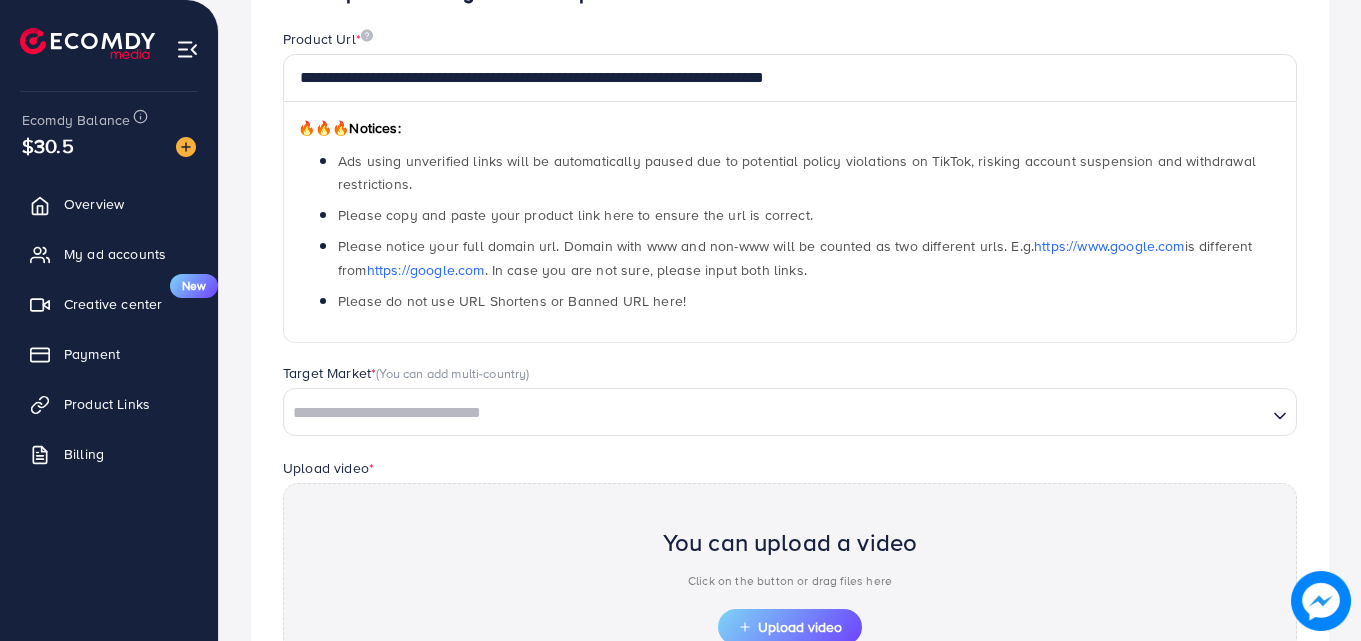 scroll, scrollTop: 400, scrollLeft: 0, axis: vertical 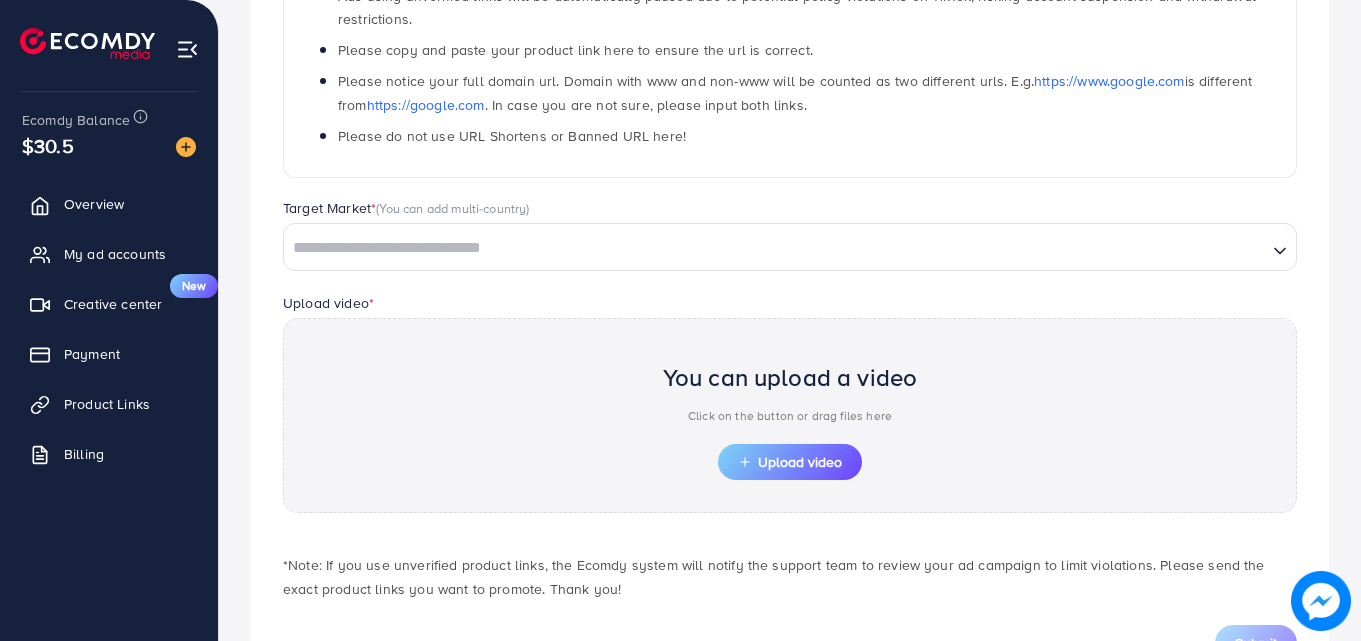 click at bounding box center [775, 248] 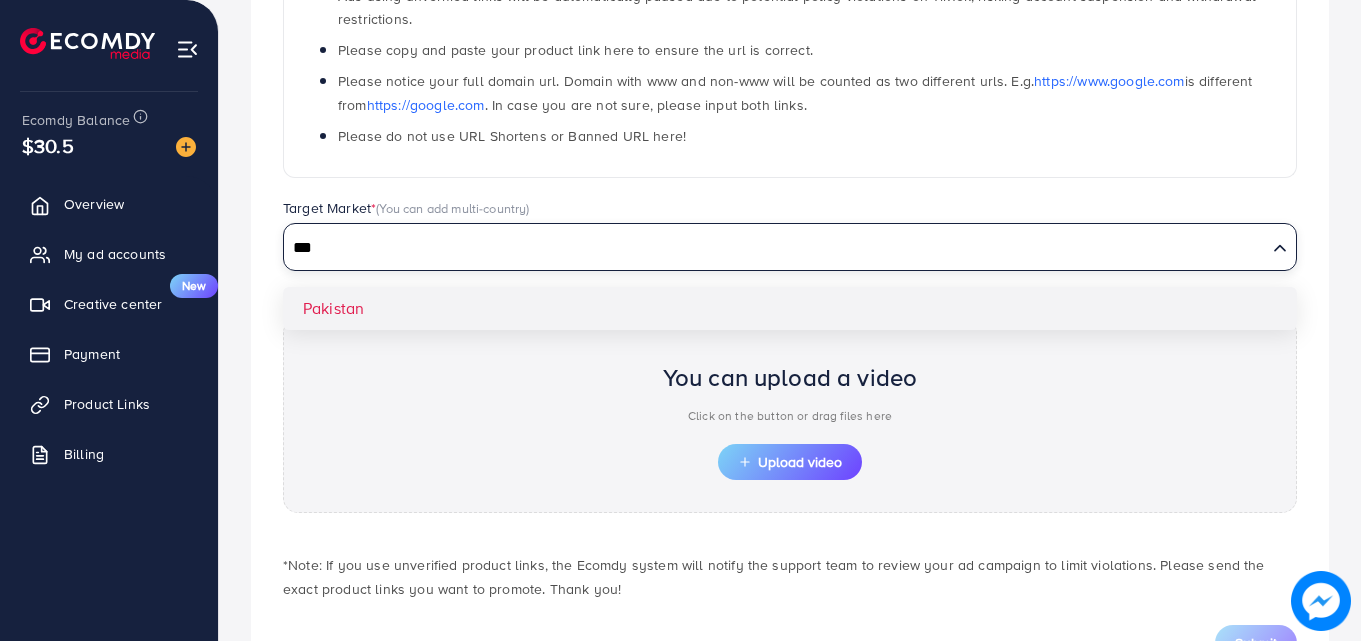 type on "***" 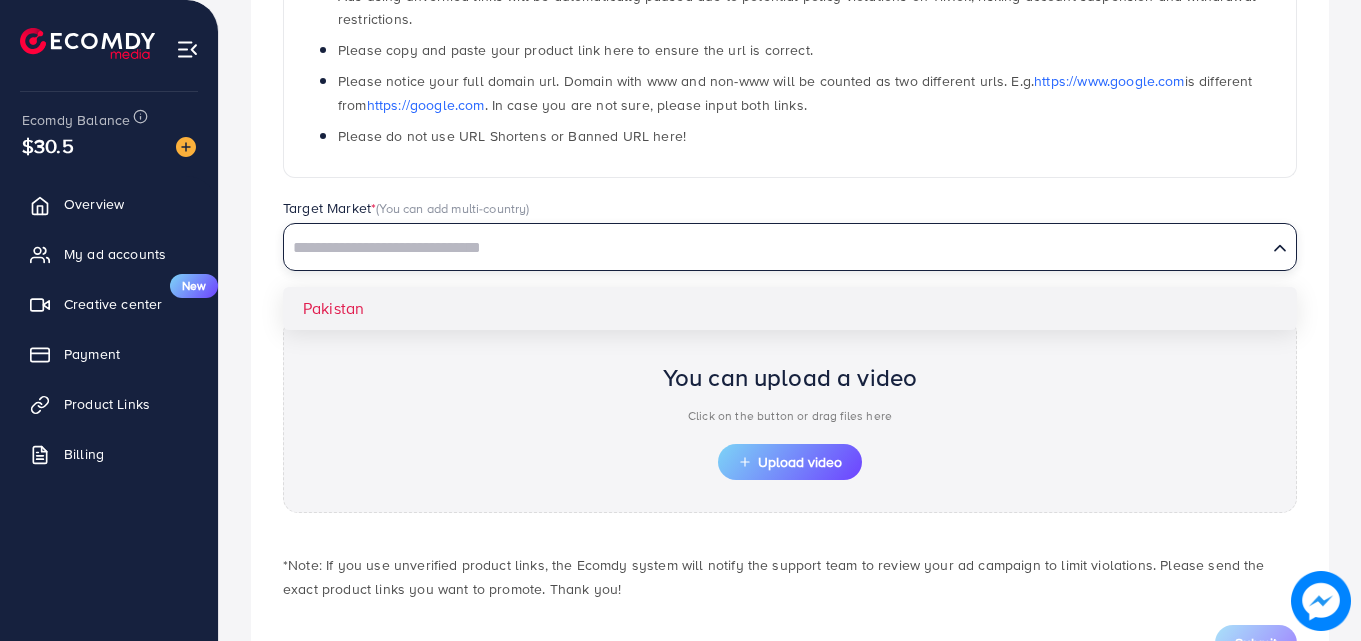 click on "**********" at bounding box center (790, 238) 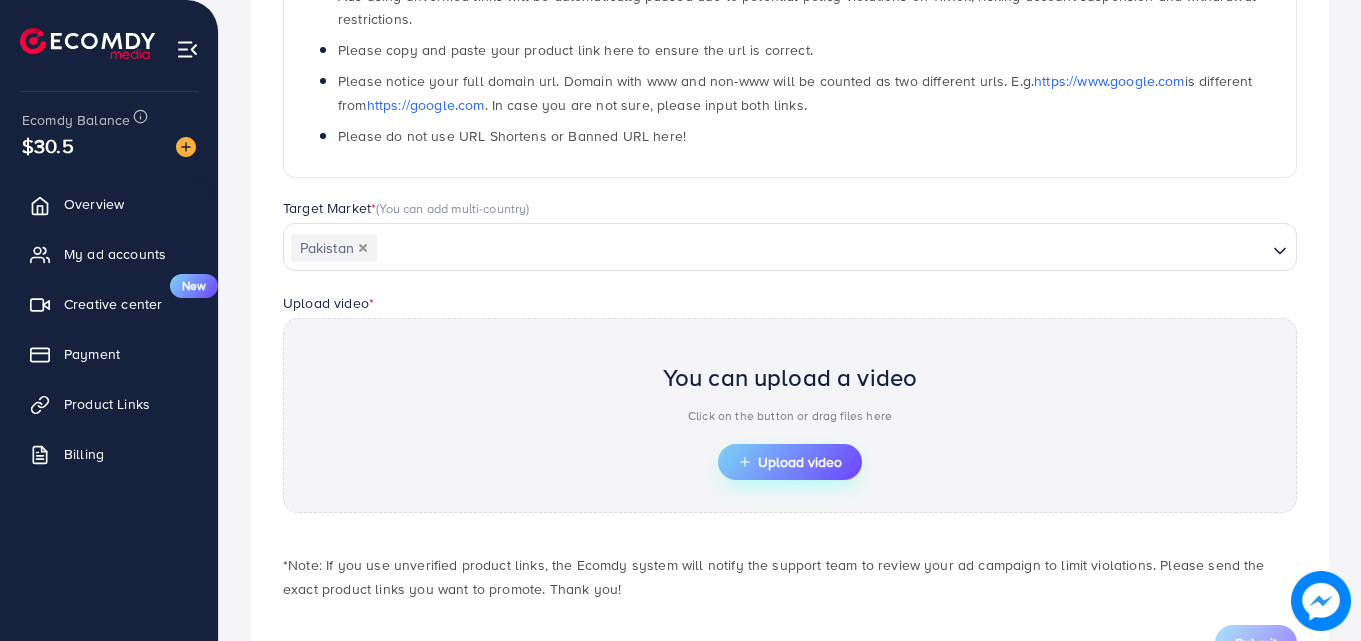 click on "Upload video" at bounding box center (790, 462) 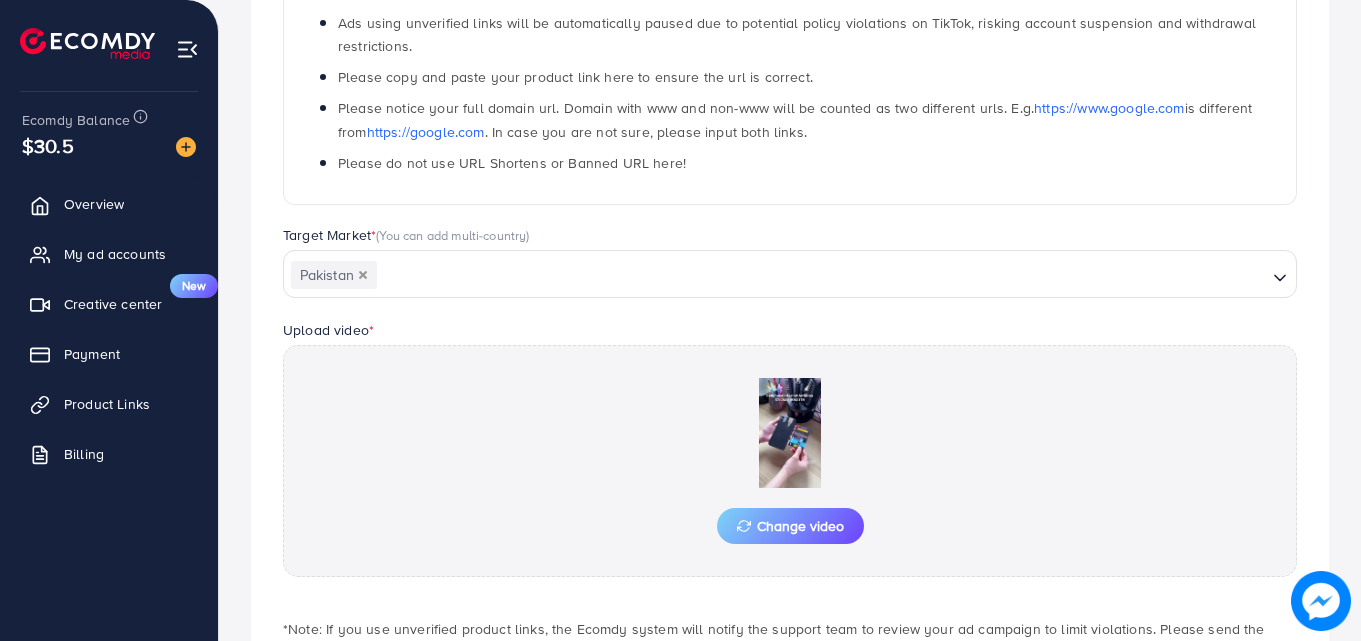 scroll, scrollTop: 521, scrollLeft: 0, axis: vertical 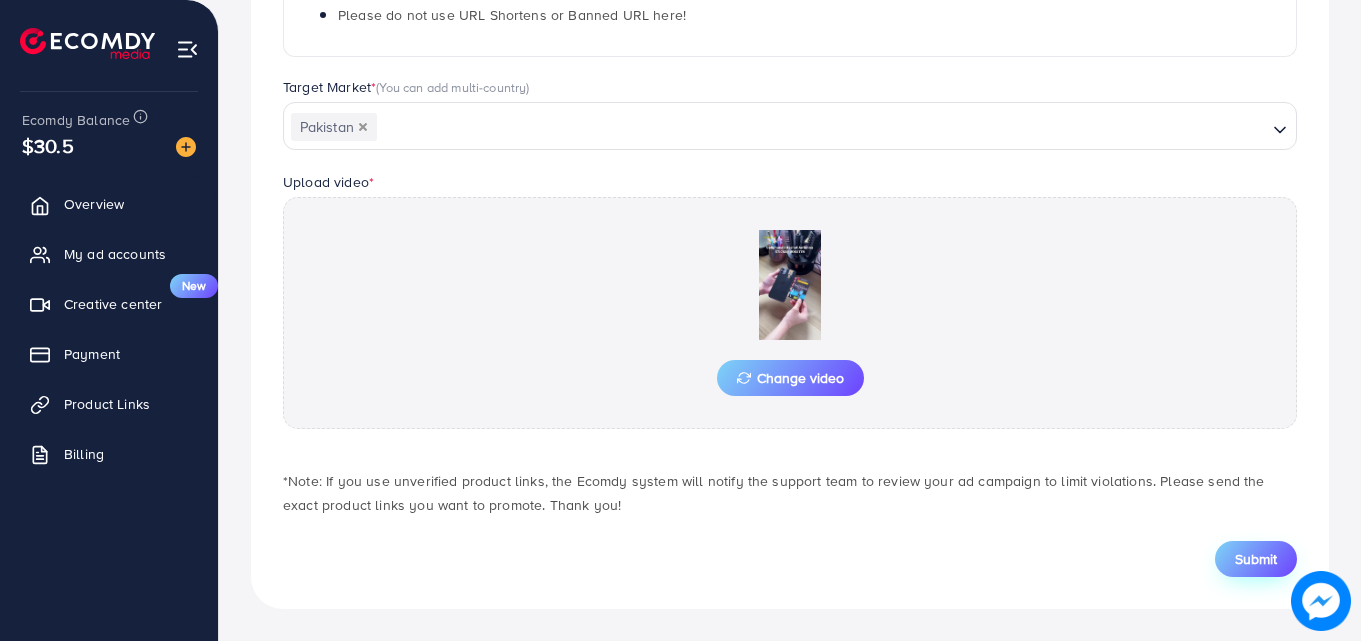click on "Submit" at bounding box center [1256, 559] 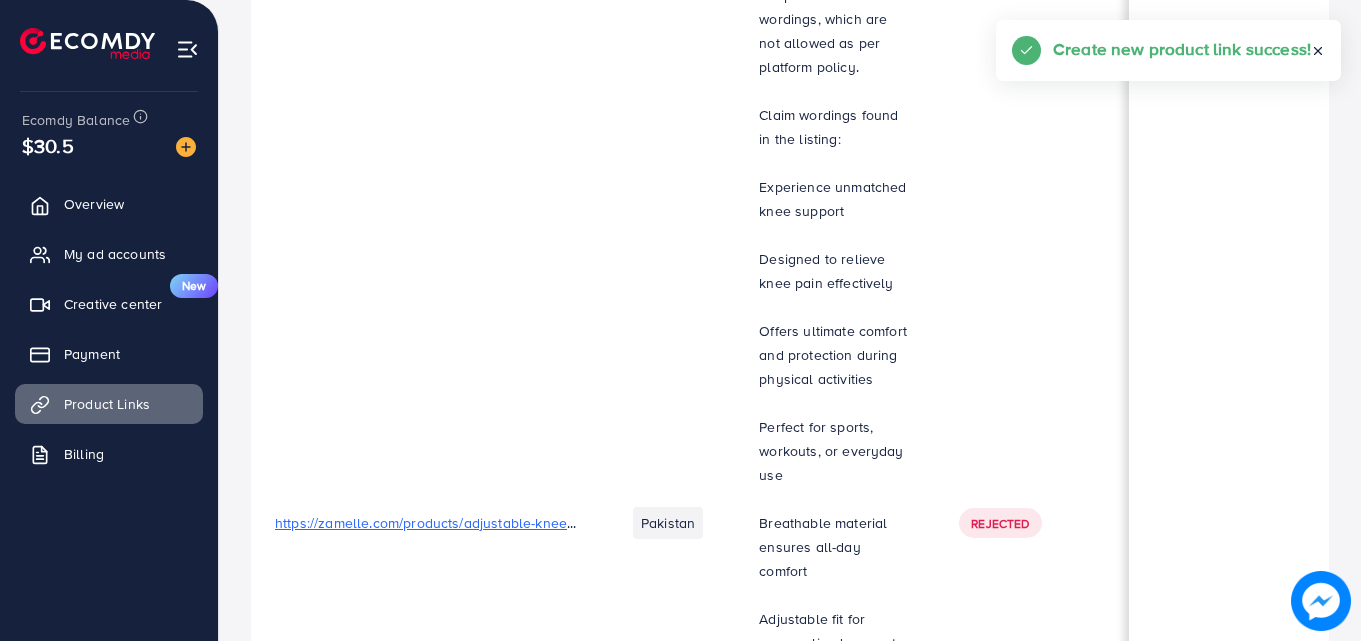 scroll, scrollTop: 0, scrollLeft: 0, axis: both 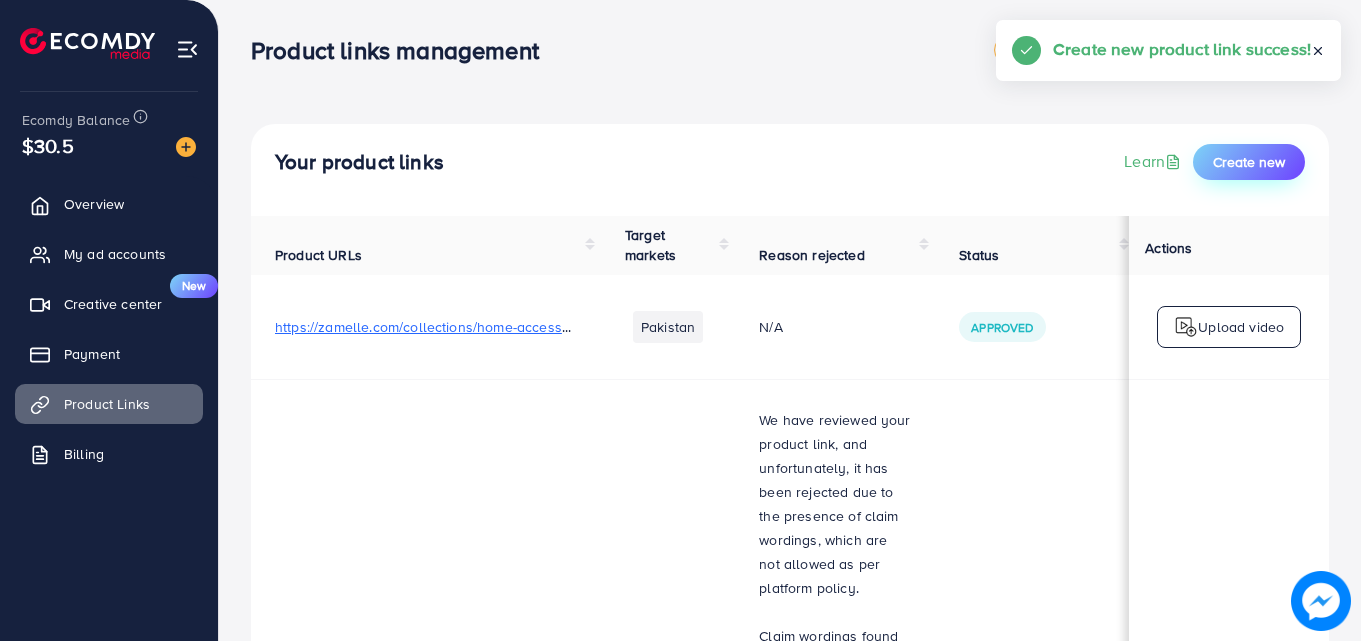 click on "Create new" at bounding box center [1249, 162] 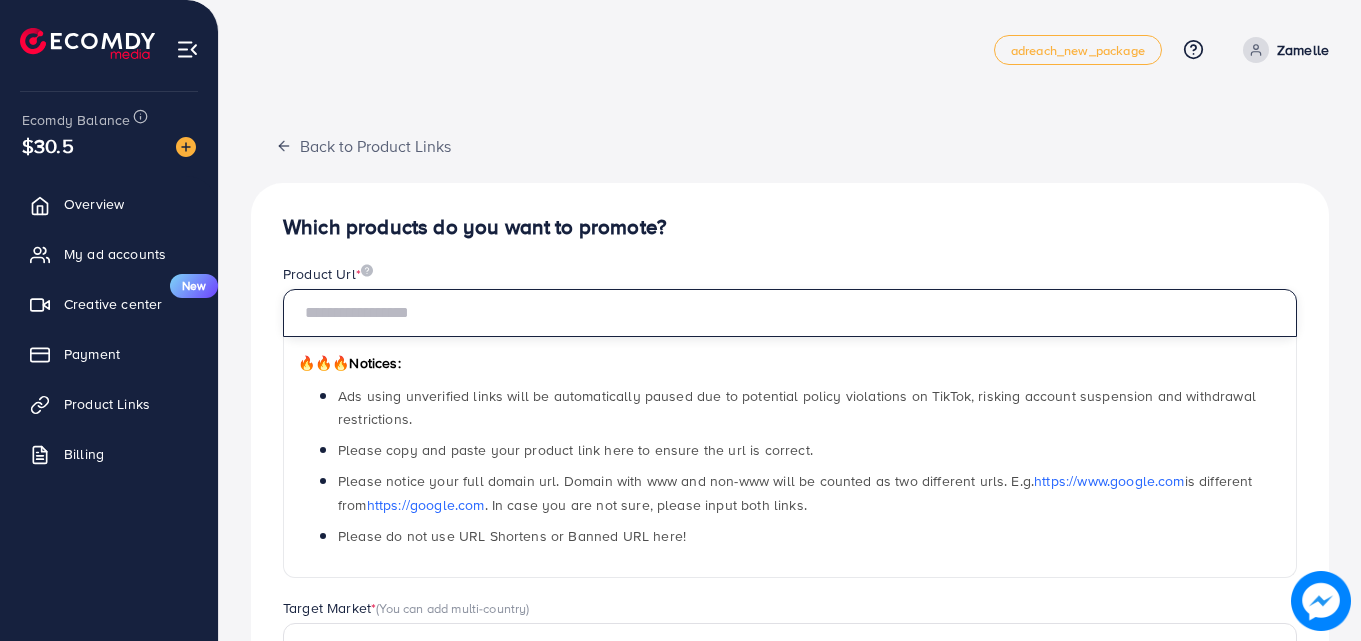click at bounding box center [790, 313] 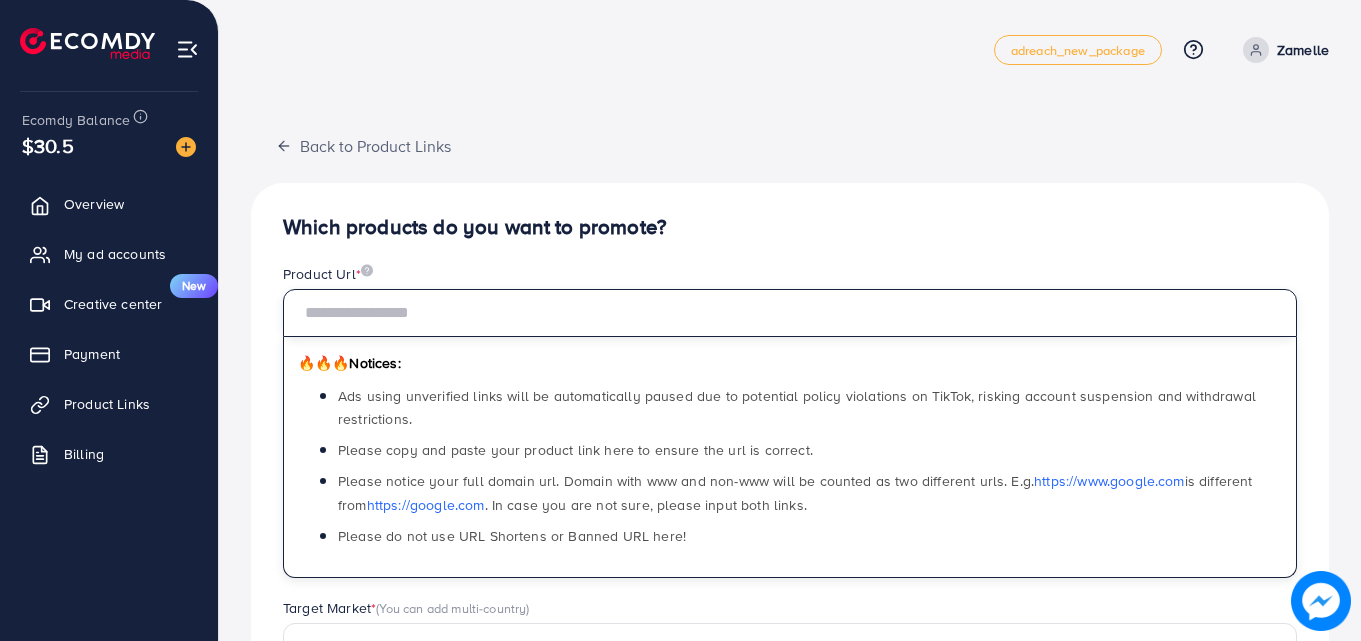 paste on "**********" 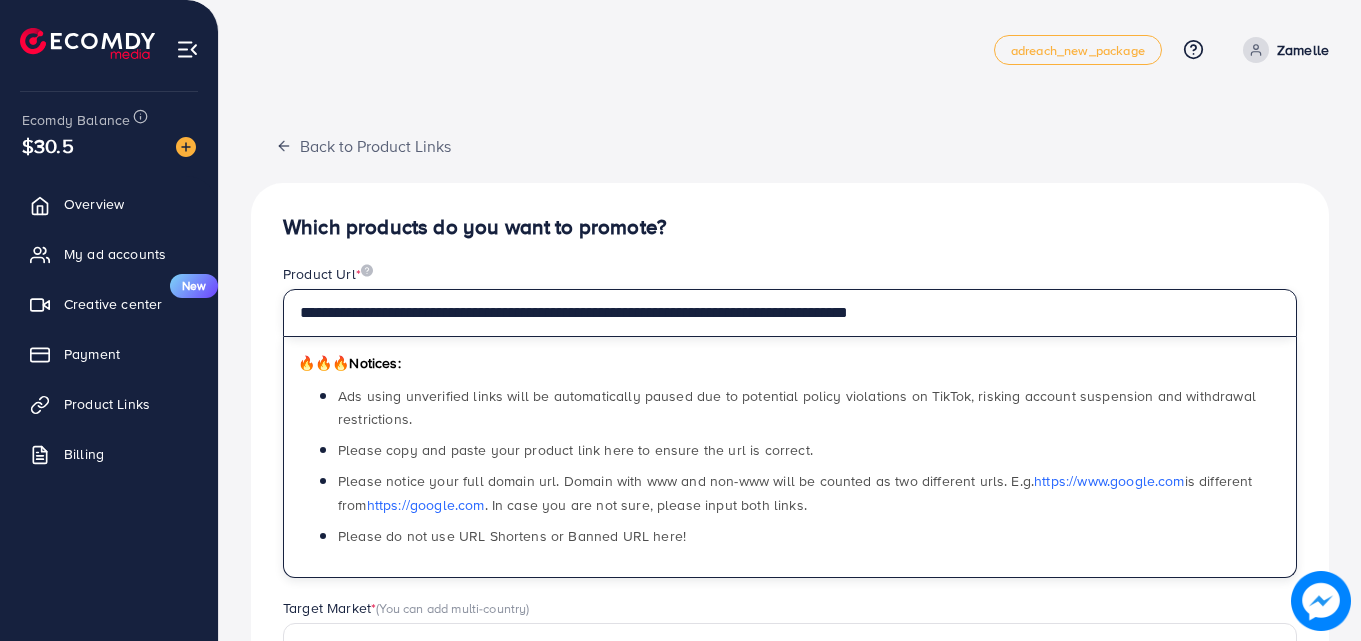 type on "**********" 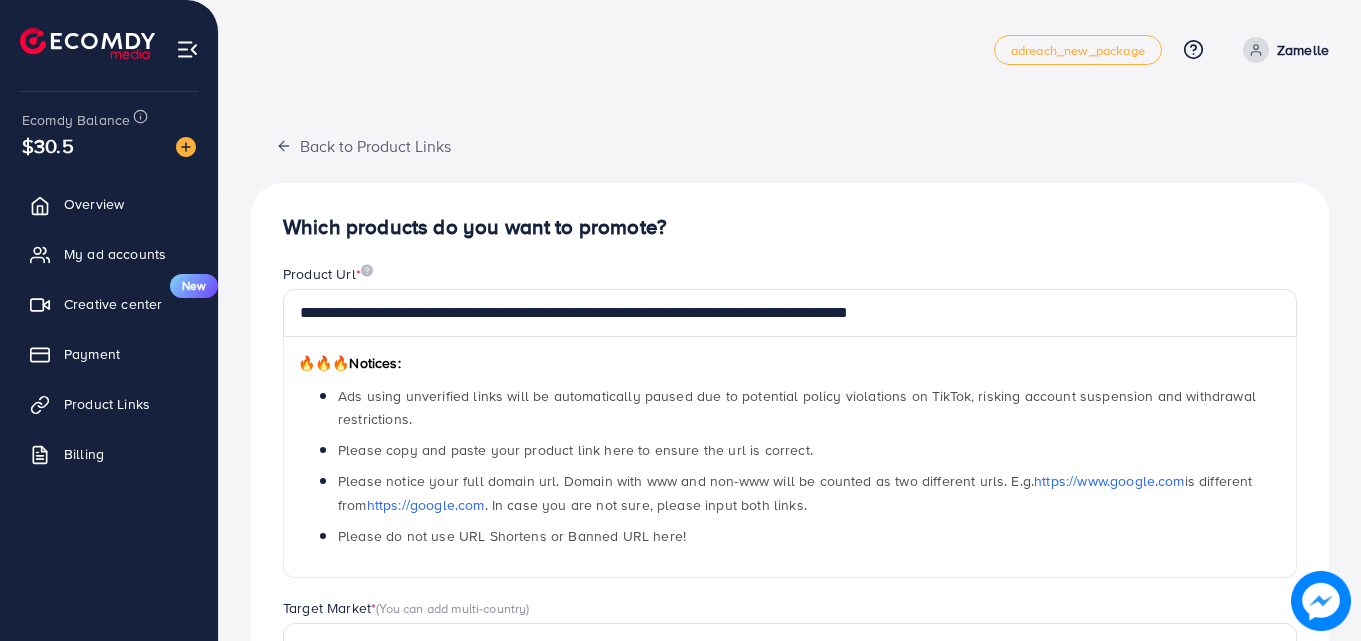 click on "**********" at bounding box center (790, 638) 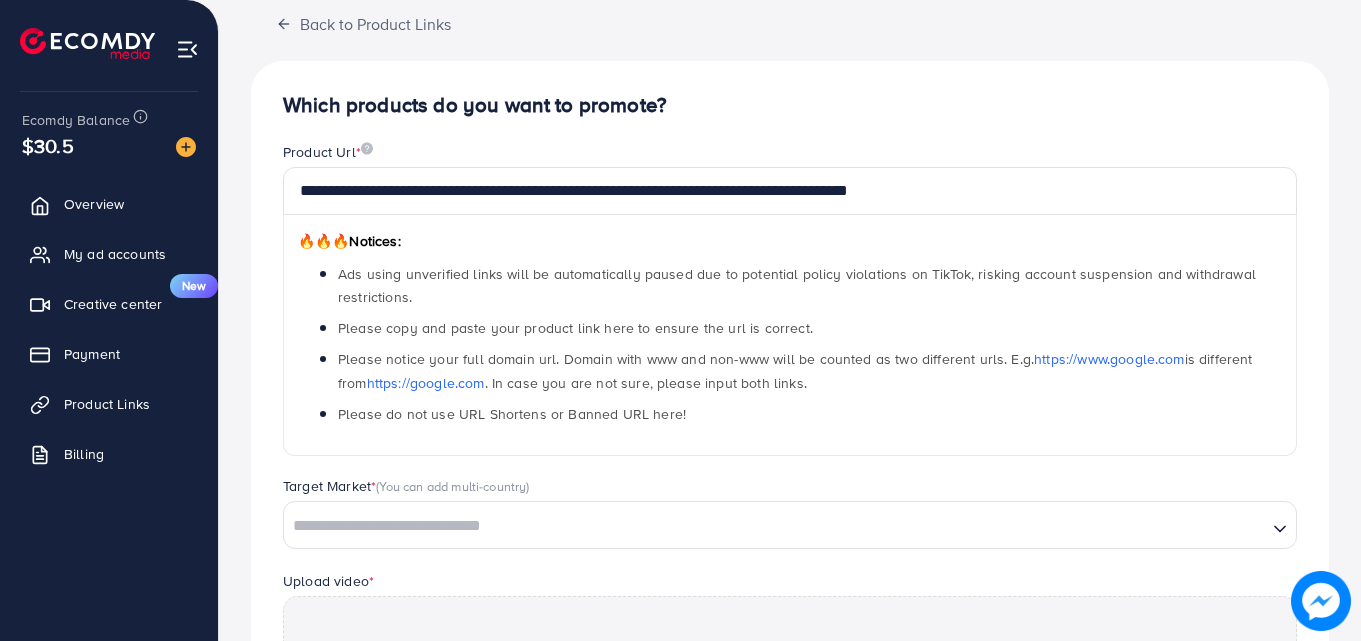 scroll, scrollTop: 484, scrollLeft: 0, axis: vertical 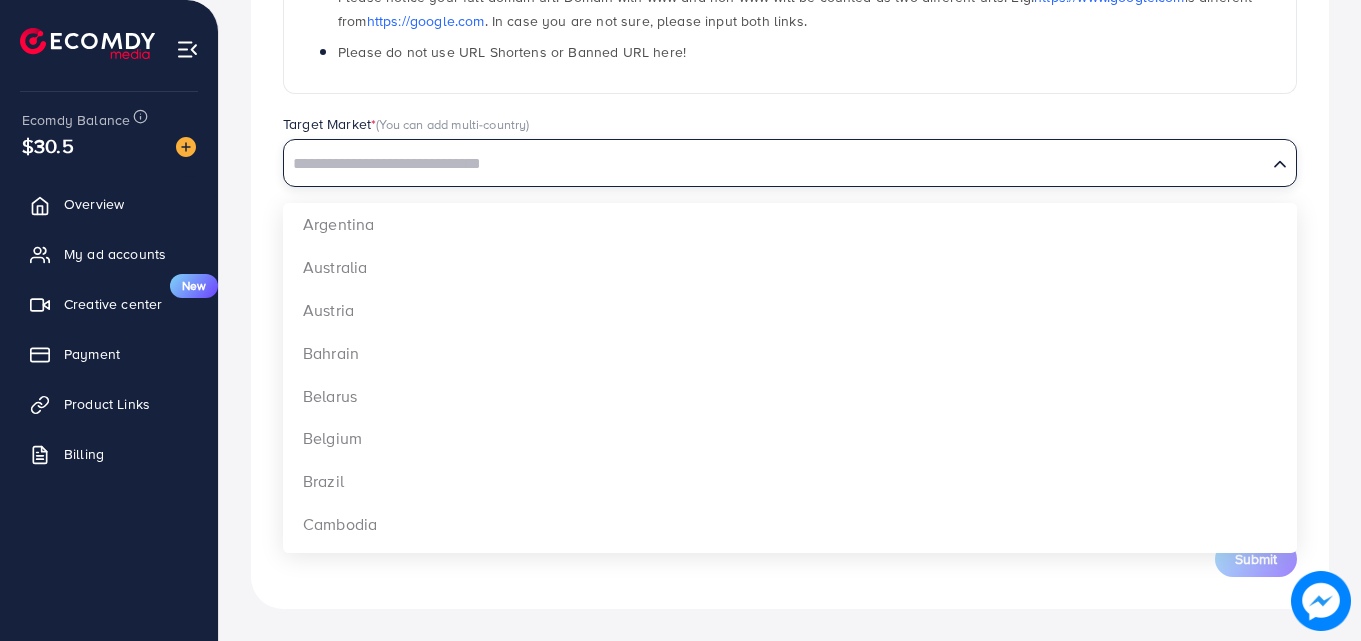 click at bounding box center (775, 164) 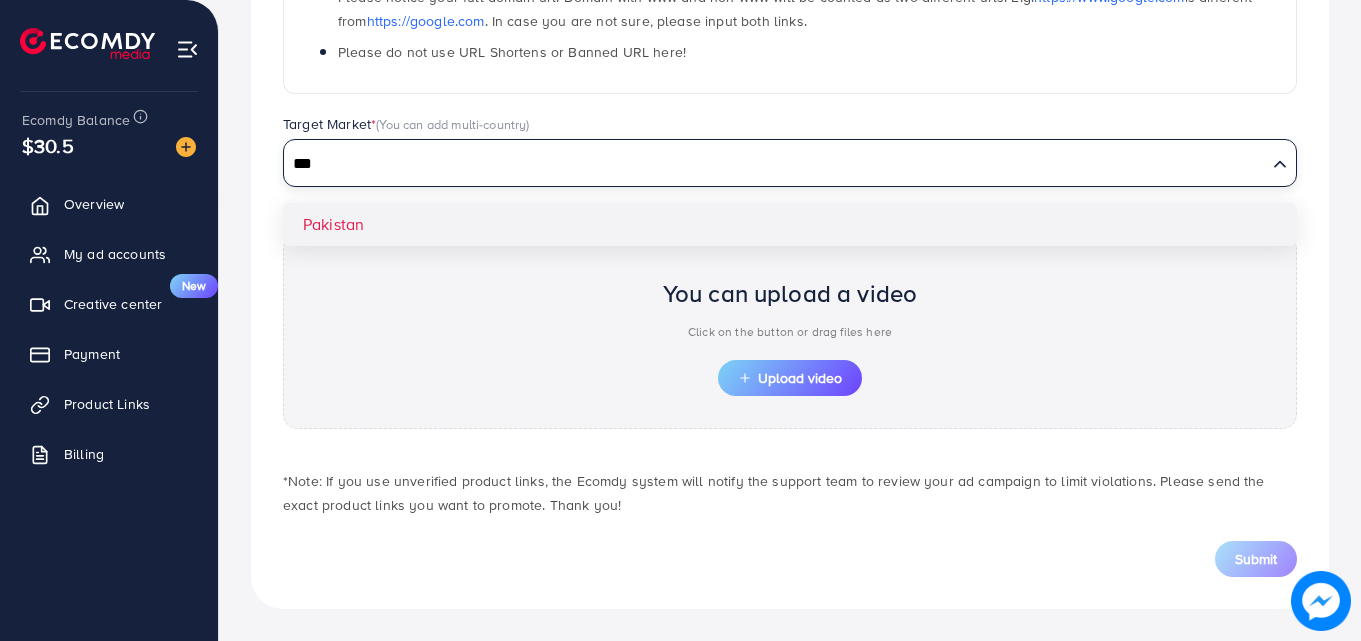 type on "***" 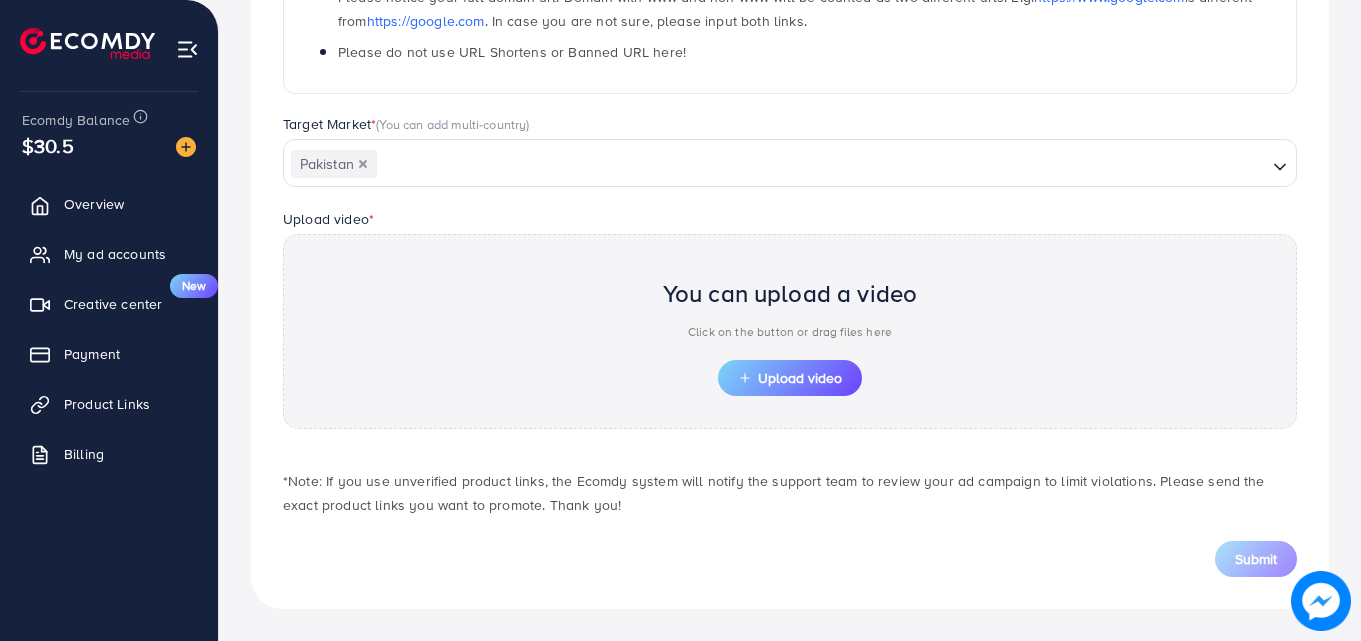click on "**********" at bounding box center (790, 154) 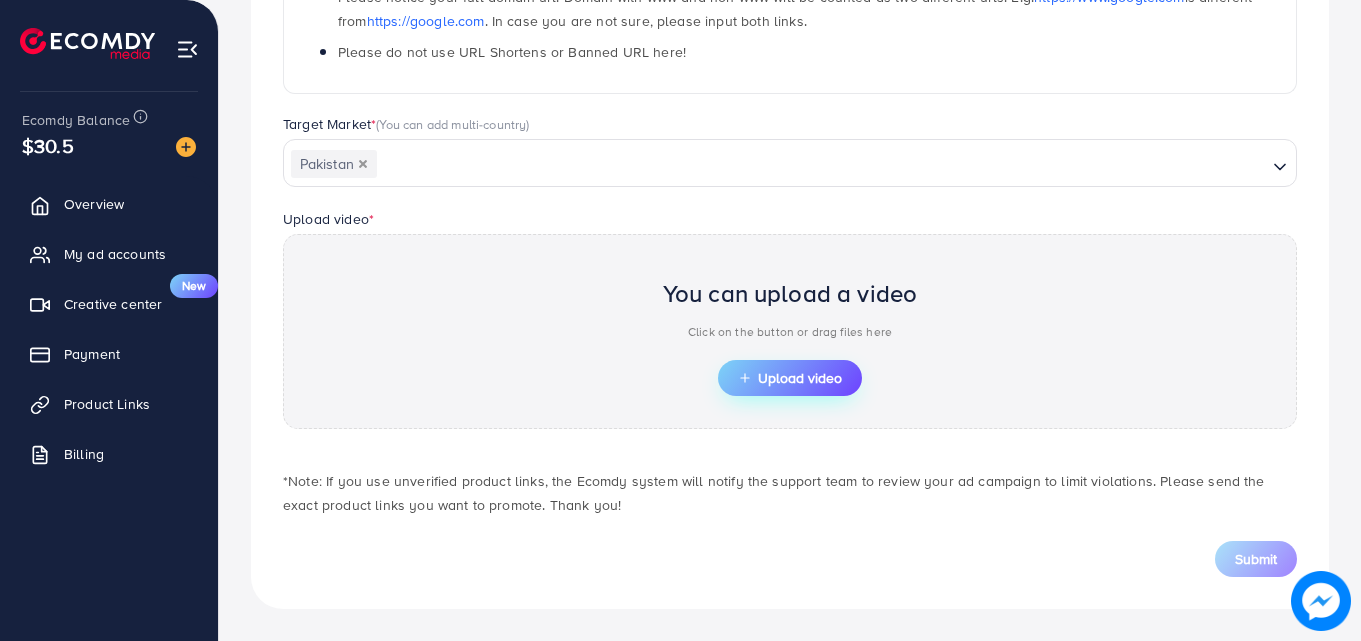 click on "Upload video" at bounding box center [790, 378] 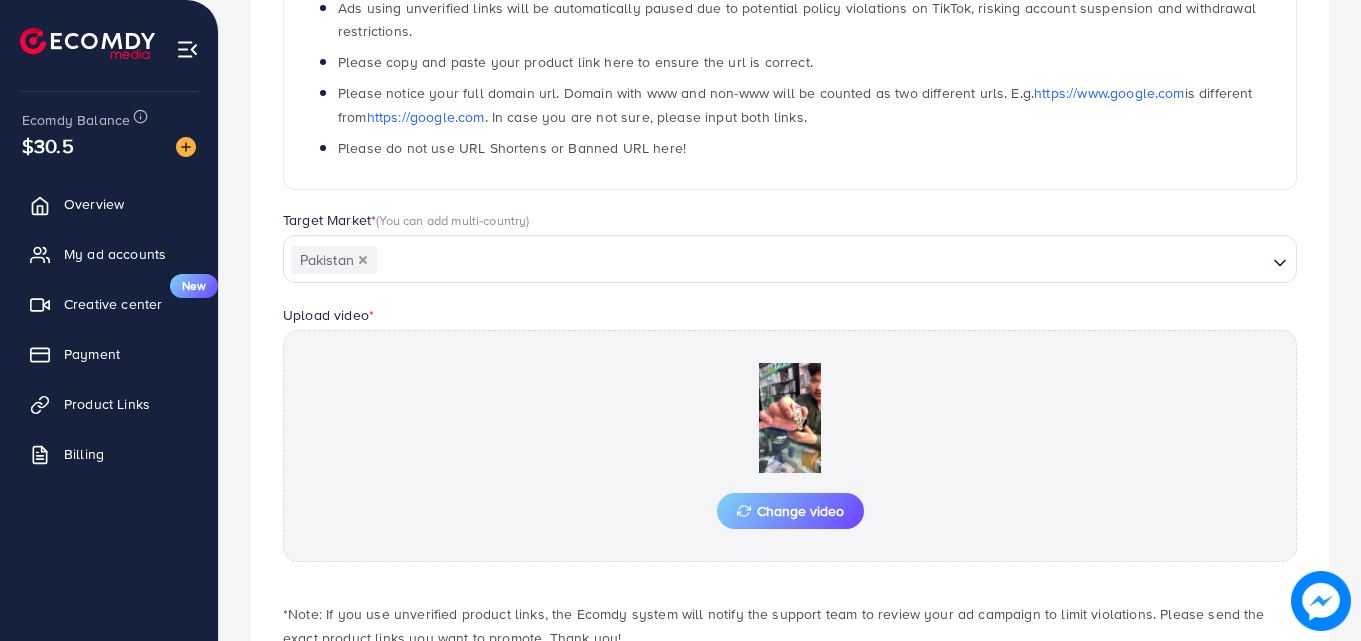 scroll, scrollTop: 521, scrollLeft: 0, axis: vertical 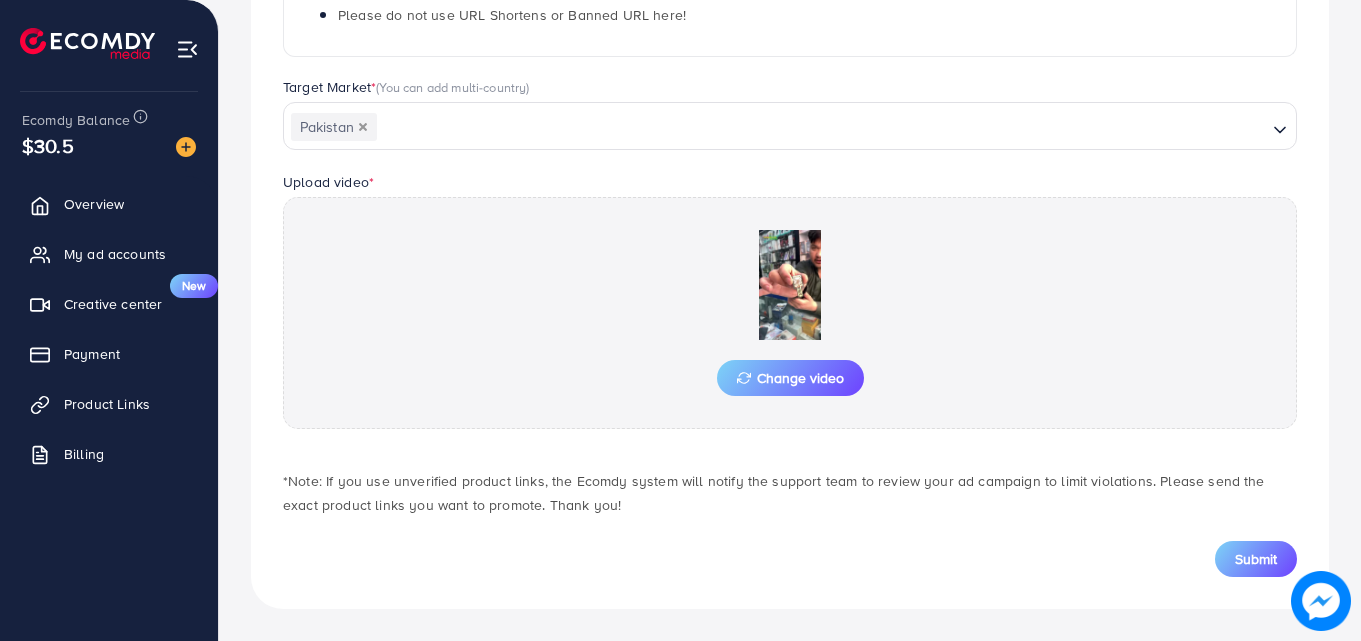 click on "Submit" at bounding box center [1256, 559] 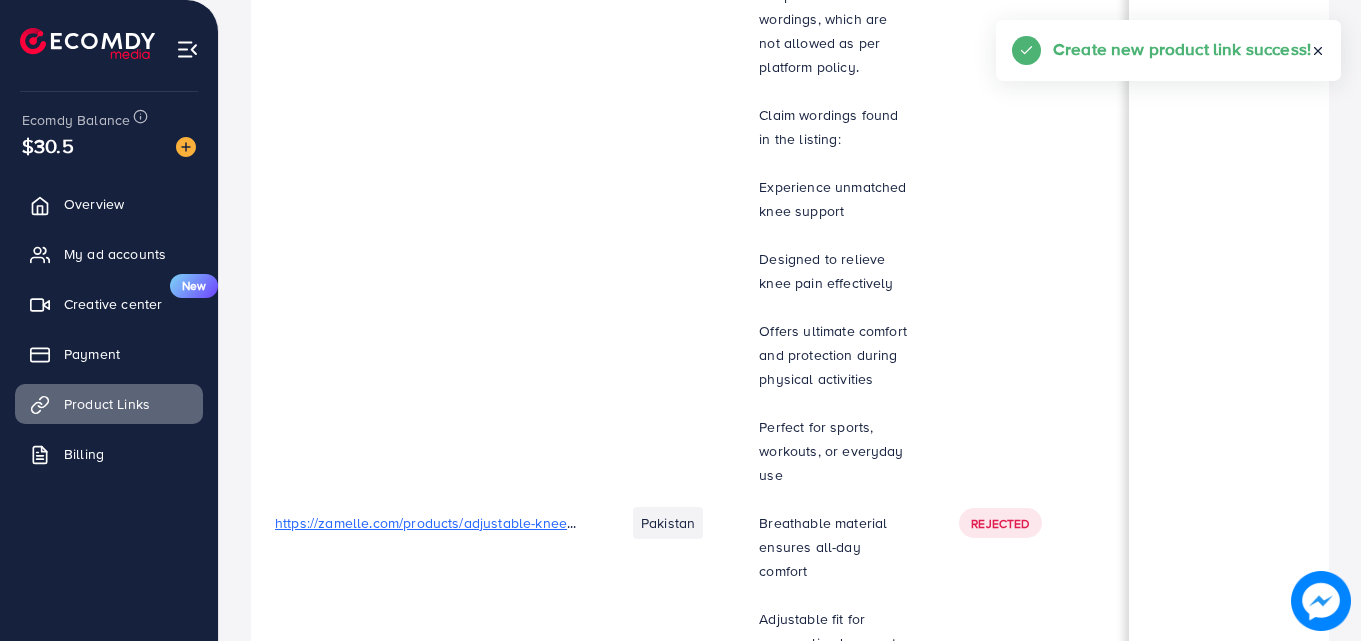 scroll, scrollTop: 0, scrollLeft: 0, axis: both 